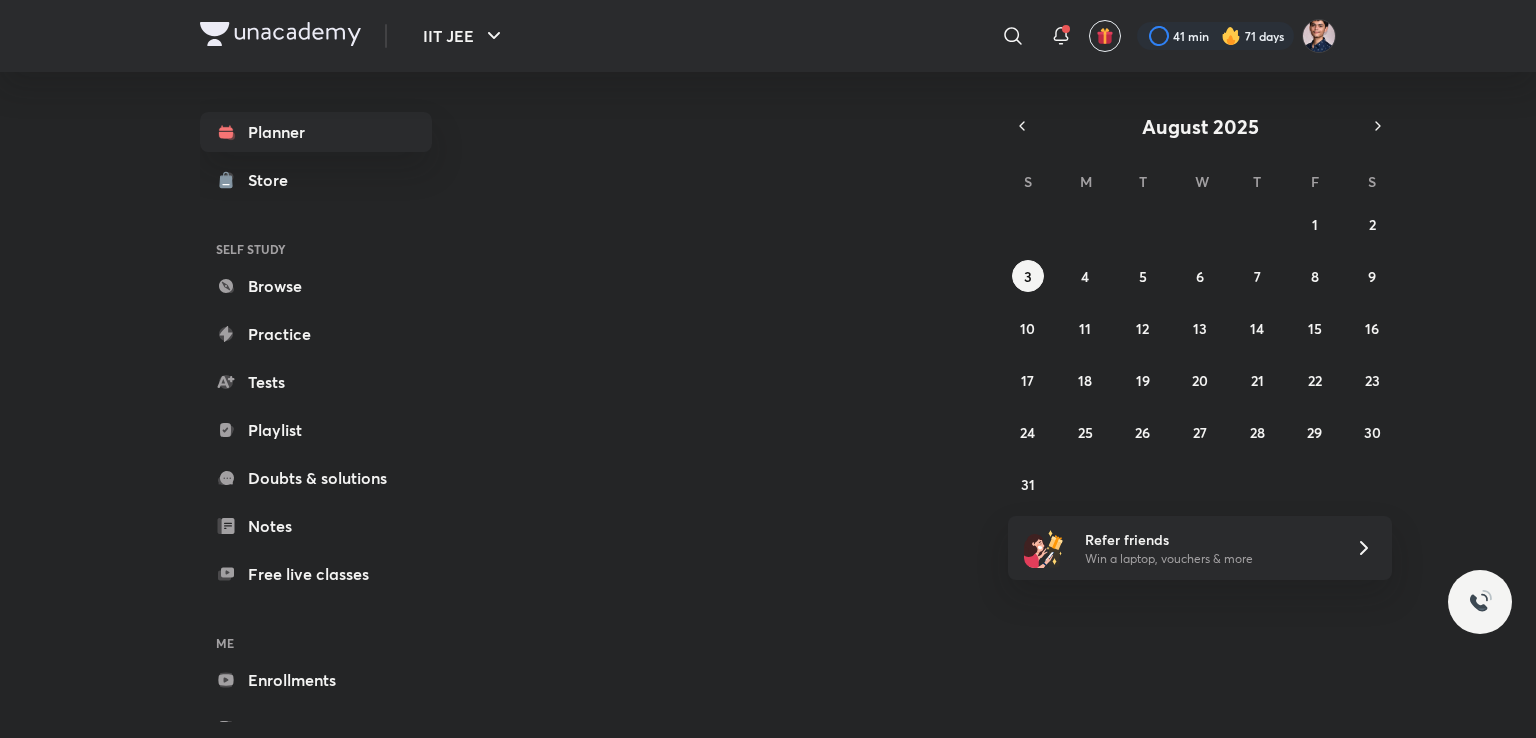 scroll, scrollTop: 0, scrollLeft: 0, axis: both 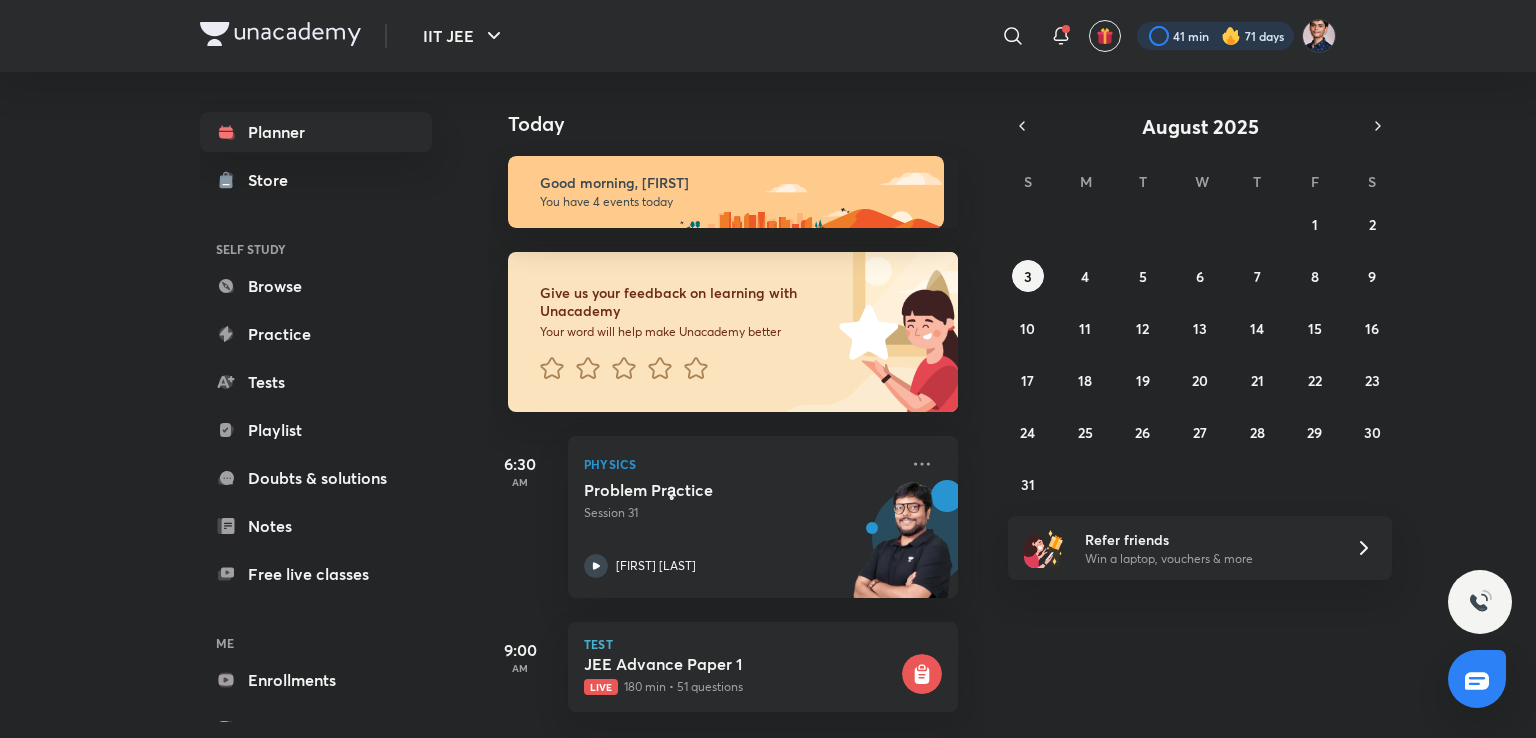 click at bounding box center (1215, 36) 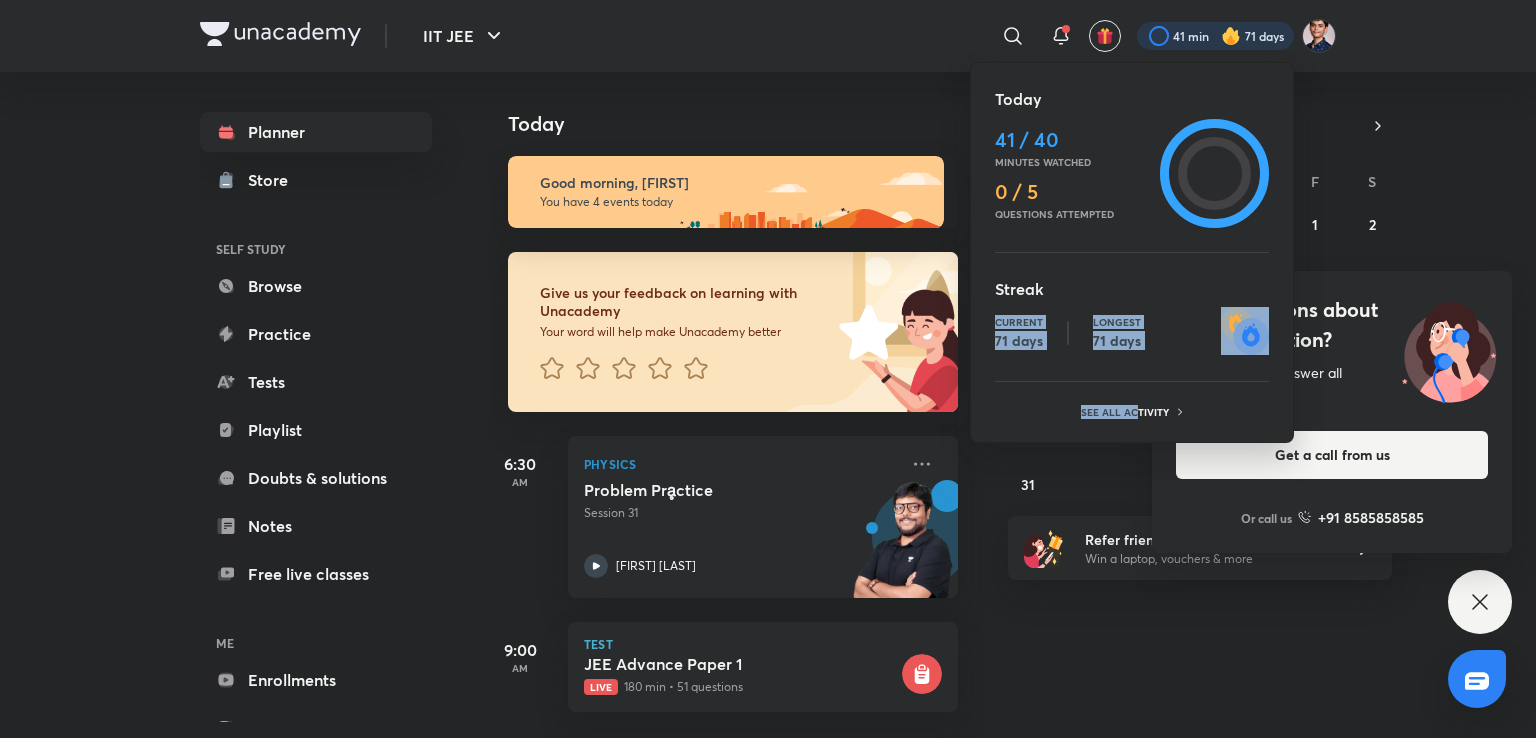 drag, startPoint x: 1130, startPoint y: 266, endPoint x: 1132, endPoint y: 387, distance: 121.016525 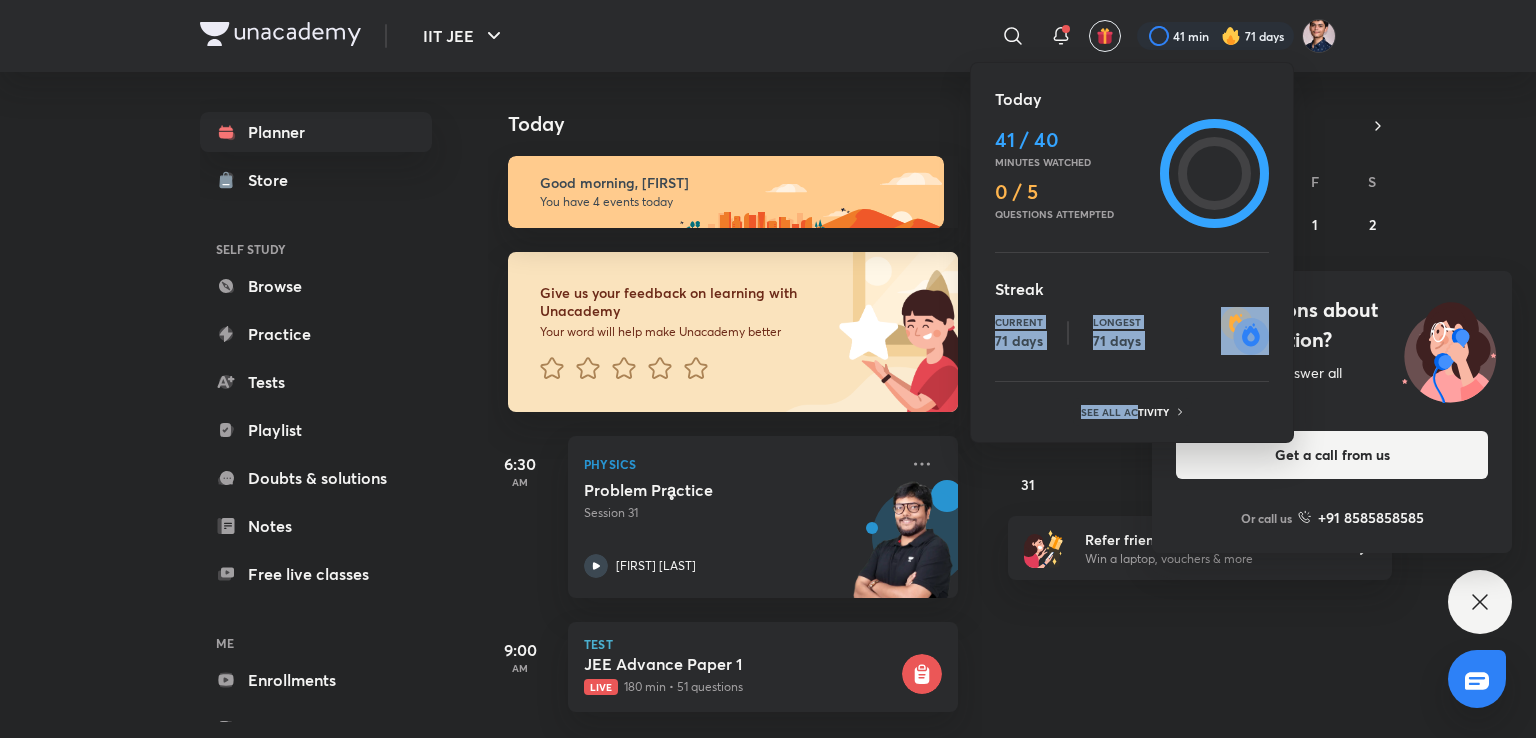 click on "19" at bounding box center (1143, 380) 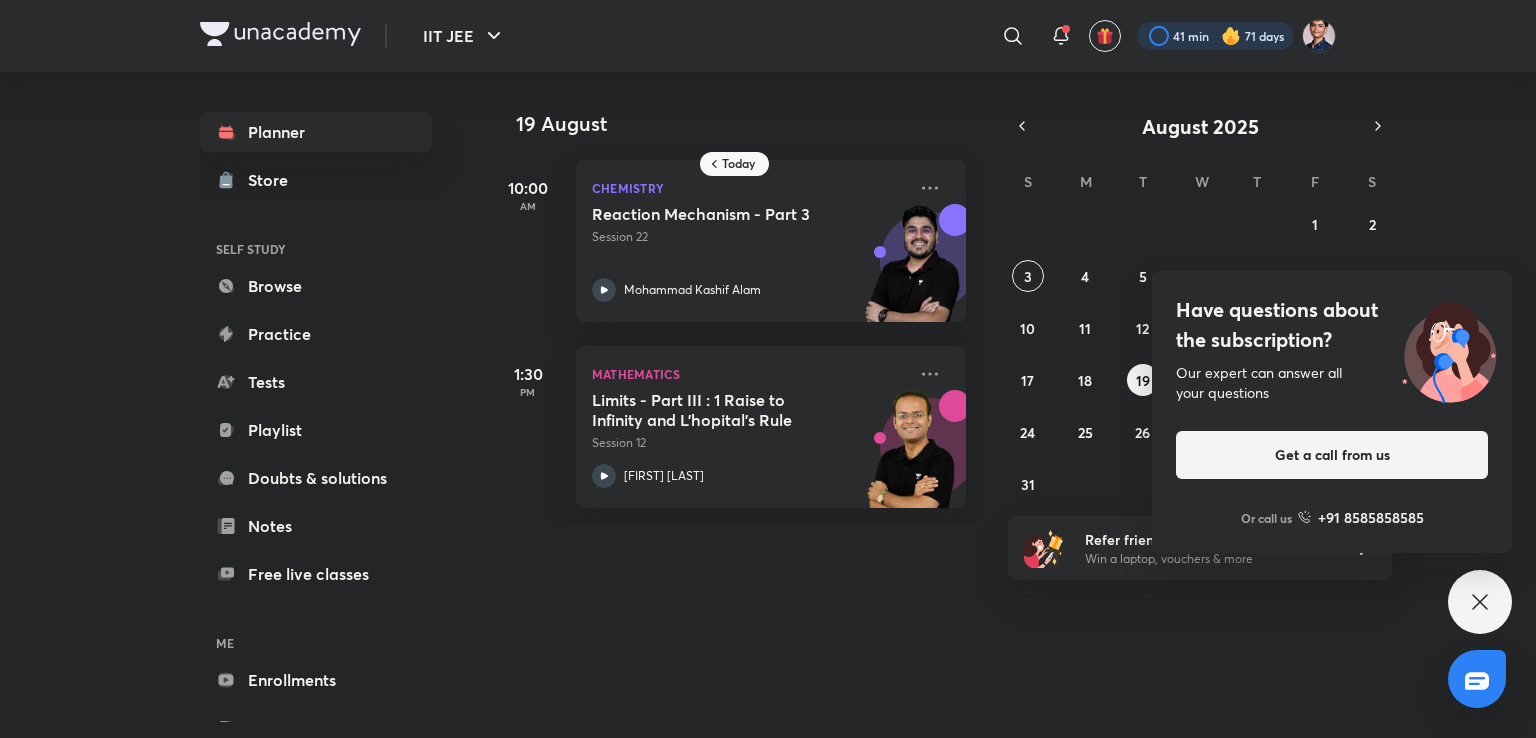 click at bounding box center (1215, 36) 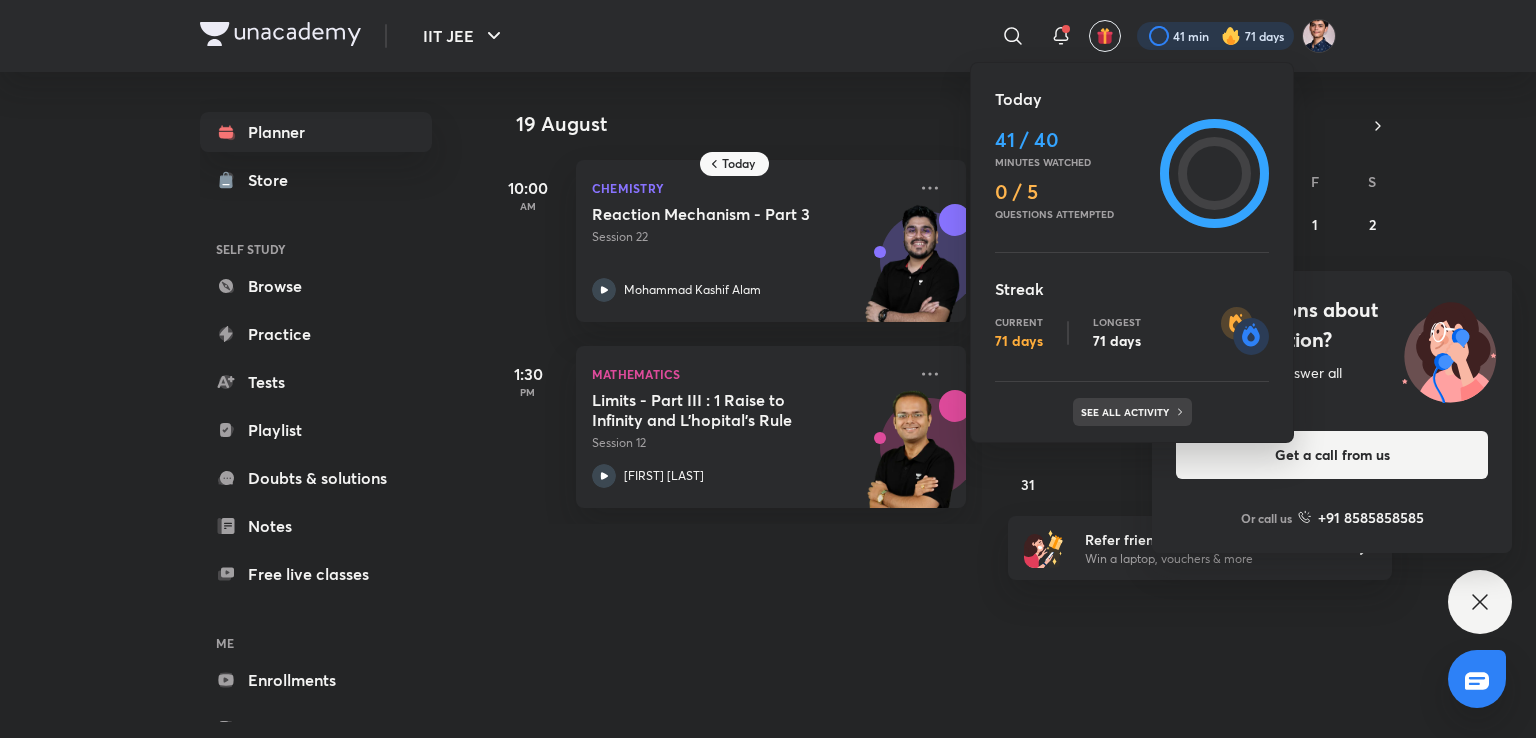 click on "See all activity" at bounding box center (1132, 412) 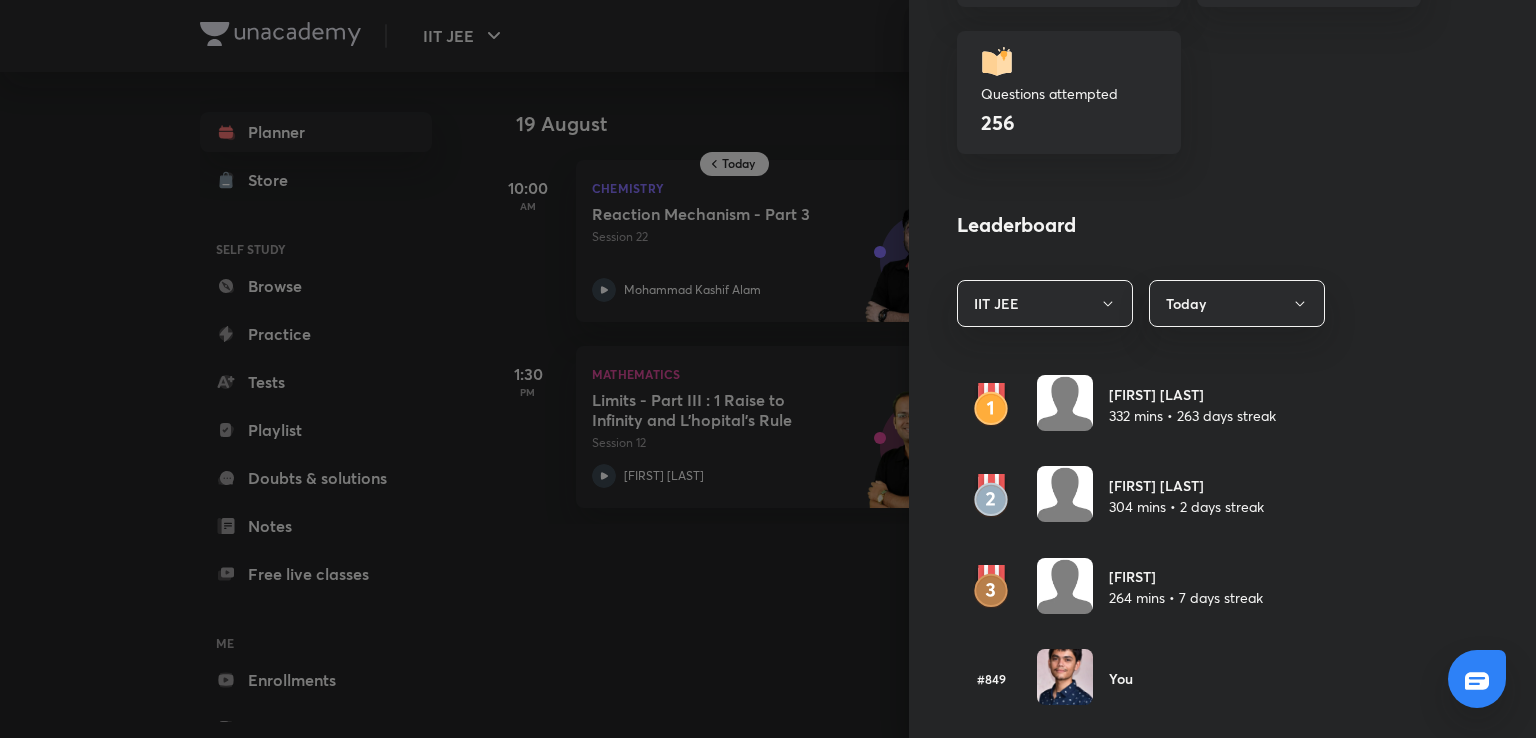 scroll, scrollTop: 940, scrollLeft: 0, axis: vertical 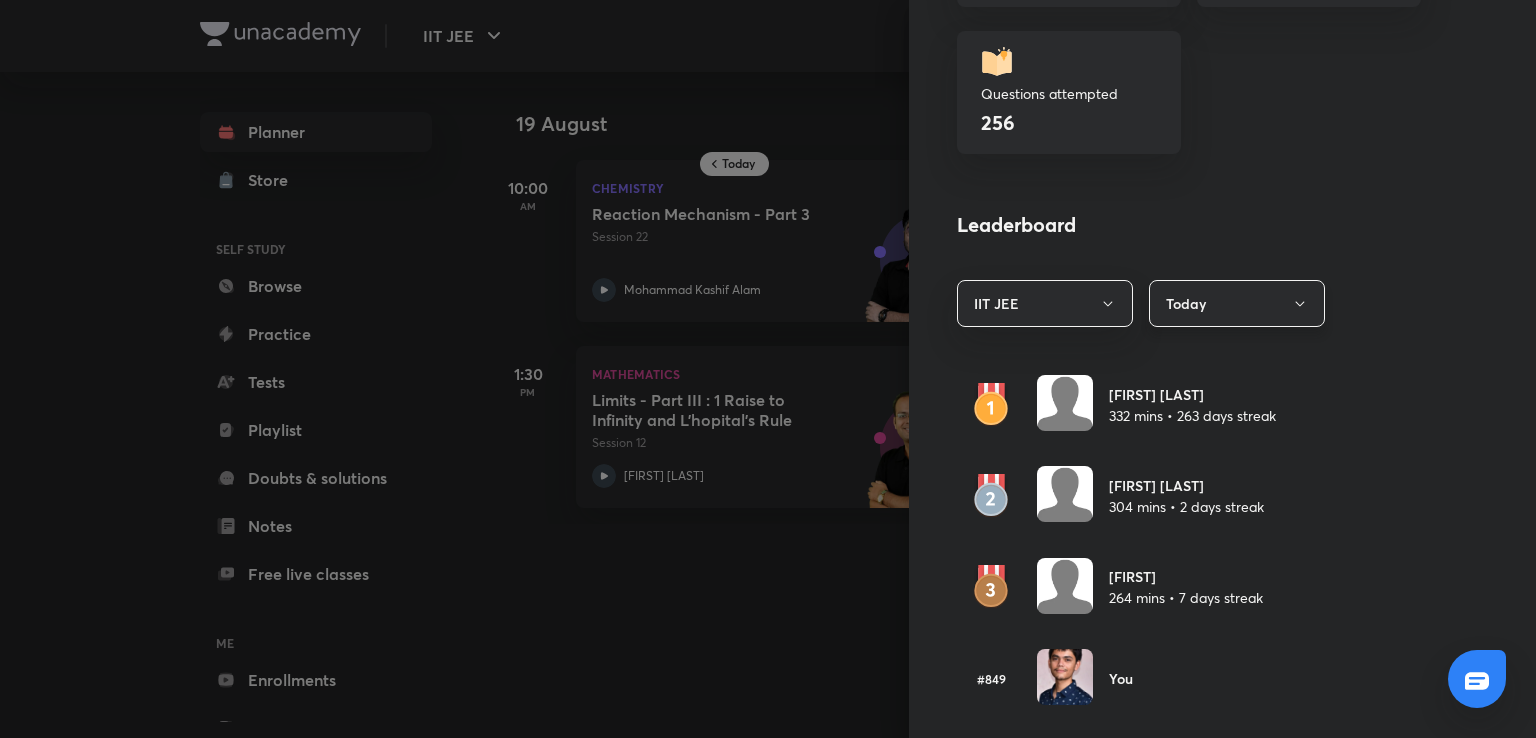 click on "Today" at bounding box center (1237, 303) 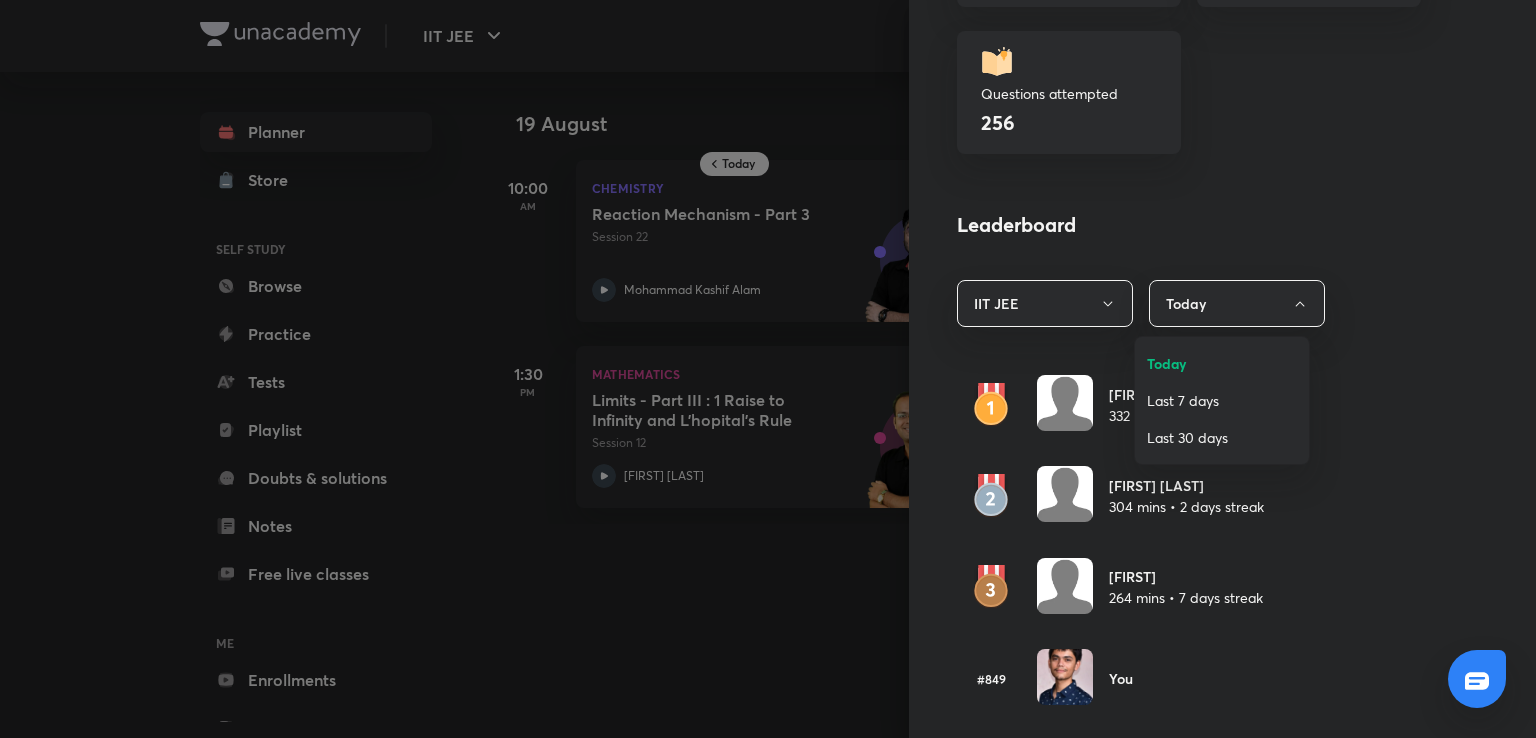 click on "Last 7 days" at bounding box center [1222, 400] 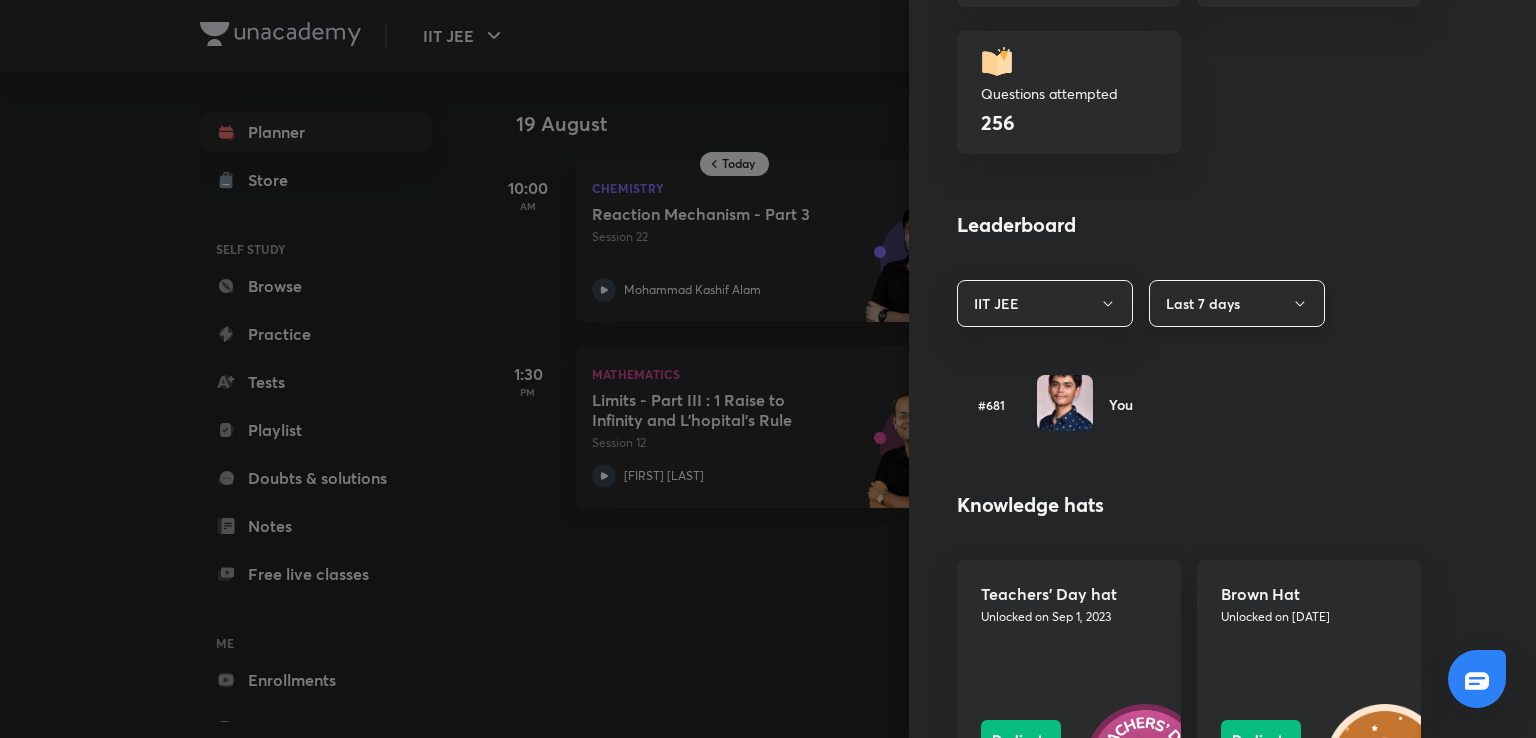 click on "Last 7 days" at bounding box center [1237, 303] 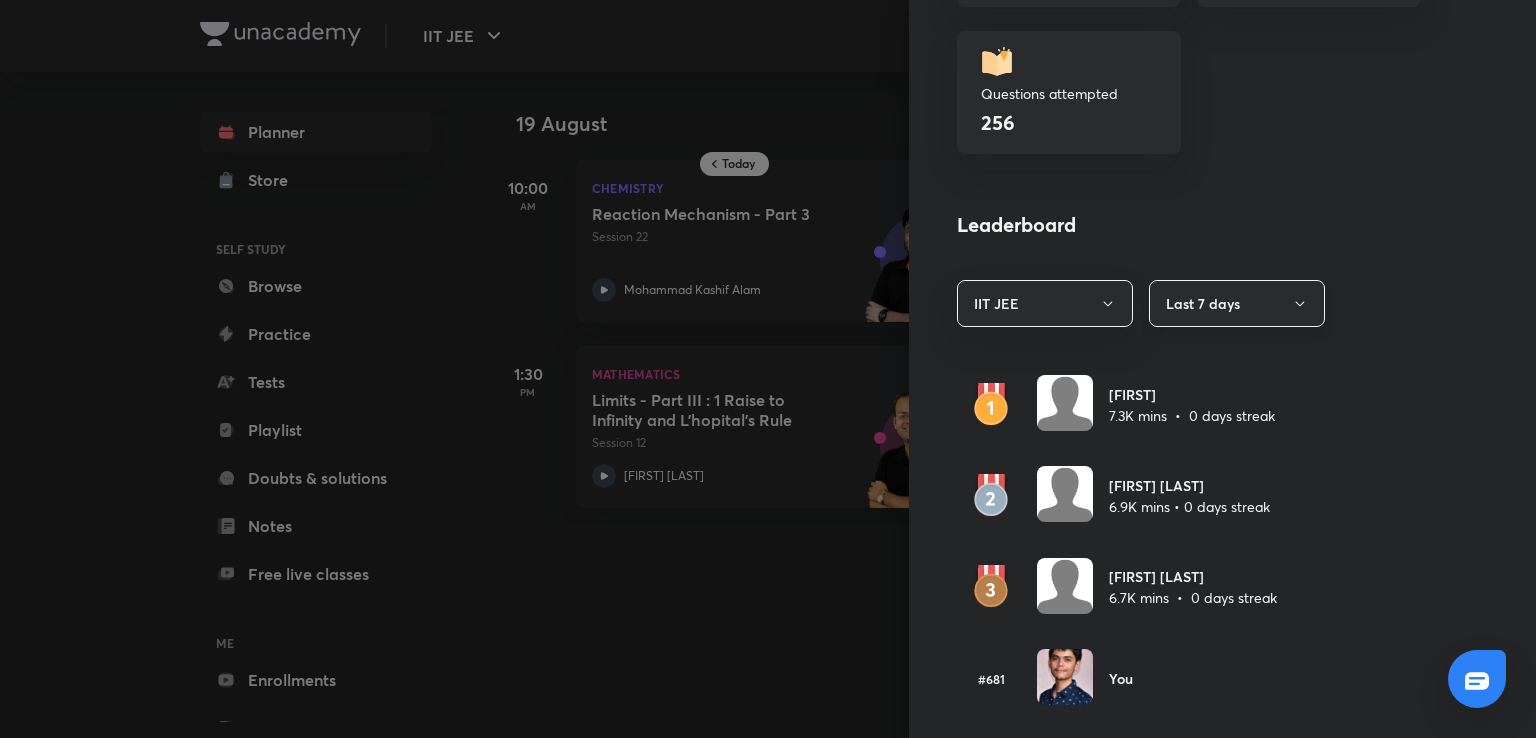 click on "Last 7 days" at bounding box center (1237, 303) 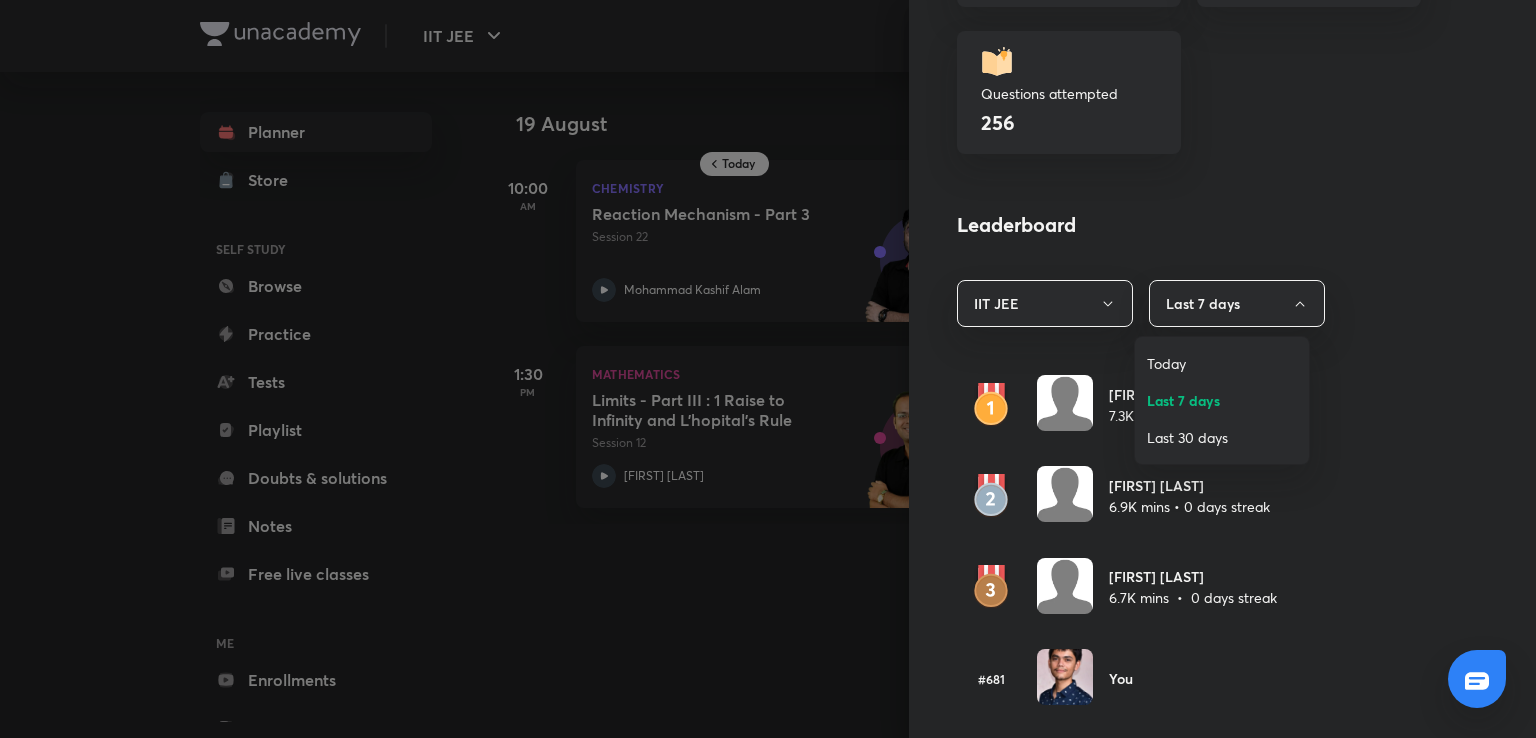 click on "Last 30 days" at bounding box center (1222, 437) 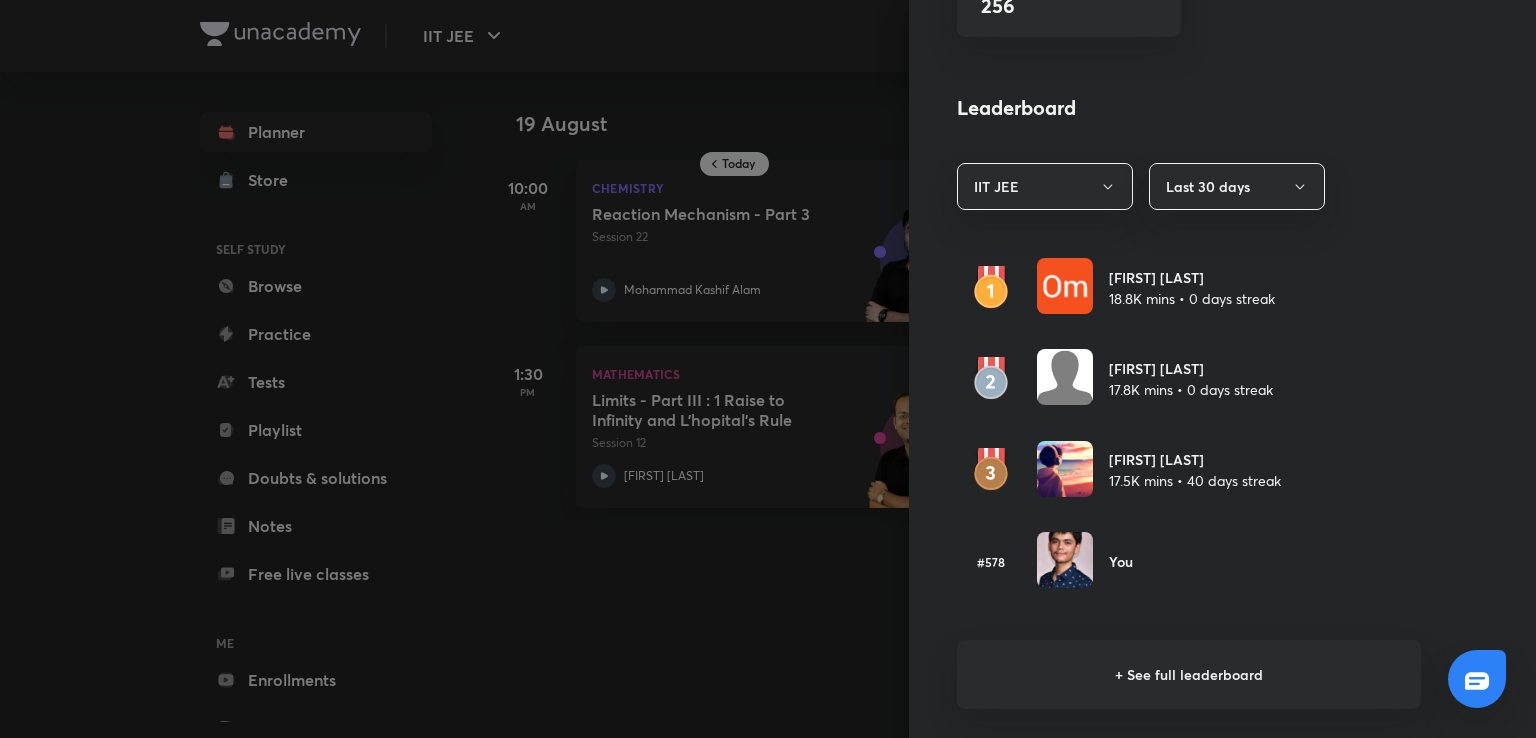 scroll, scrollTop: 1060, scrollLeft: 0, axis: vertical 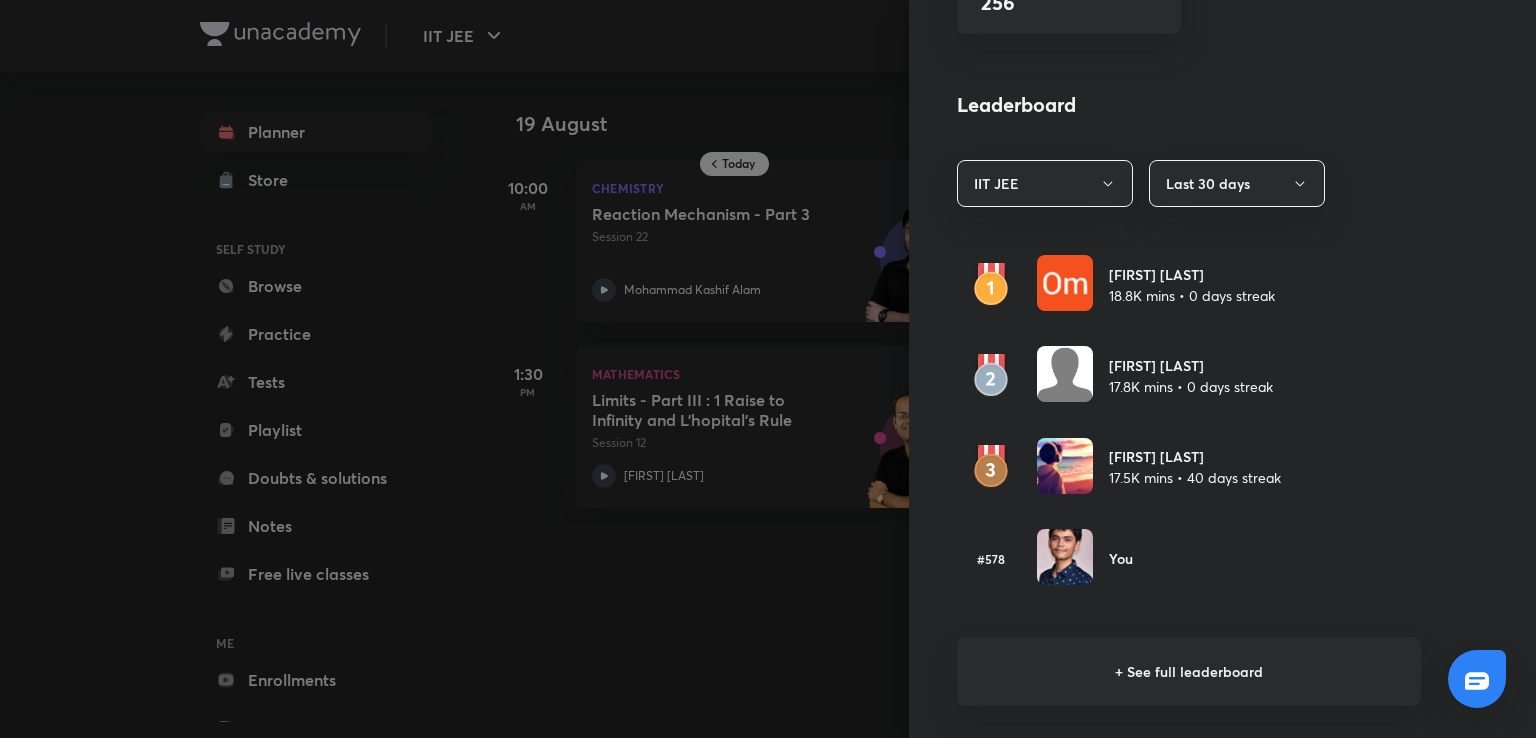 click on "#578 You" at bounding box center (1189, 558) 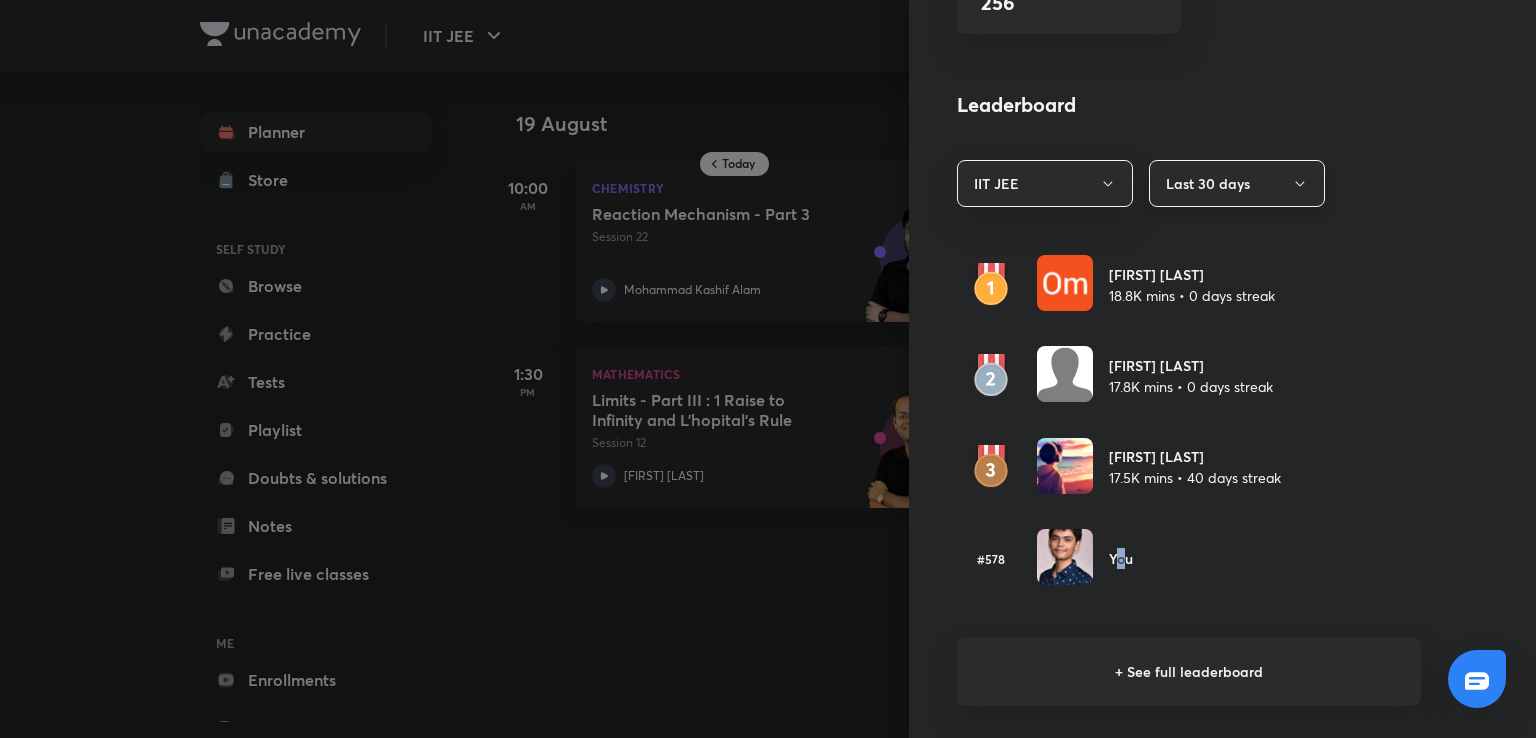 click on "Last 30 days" at bounding box center (1237, 183) 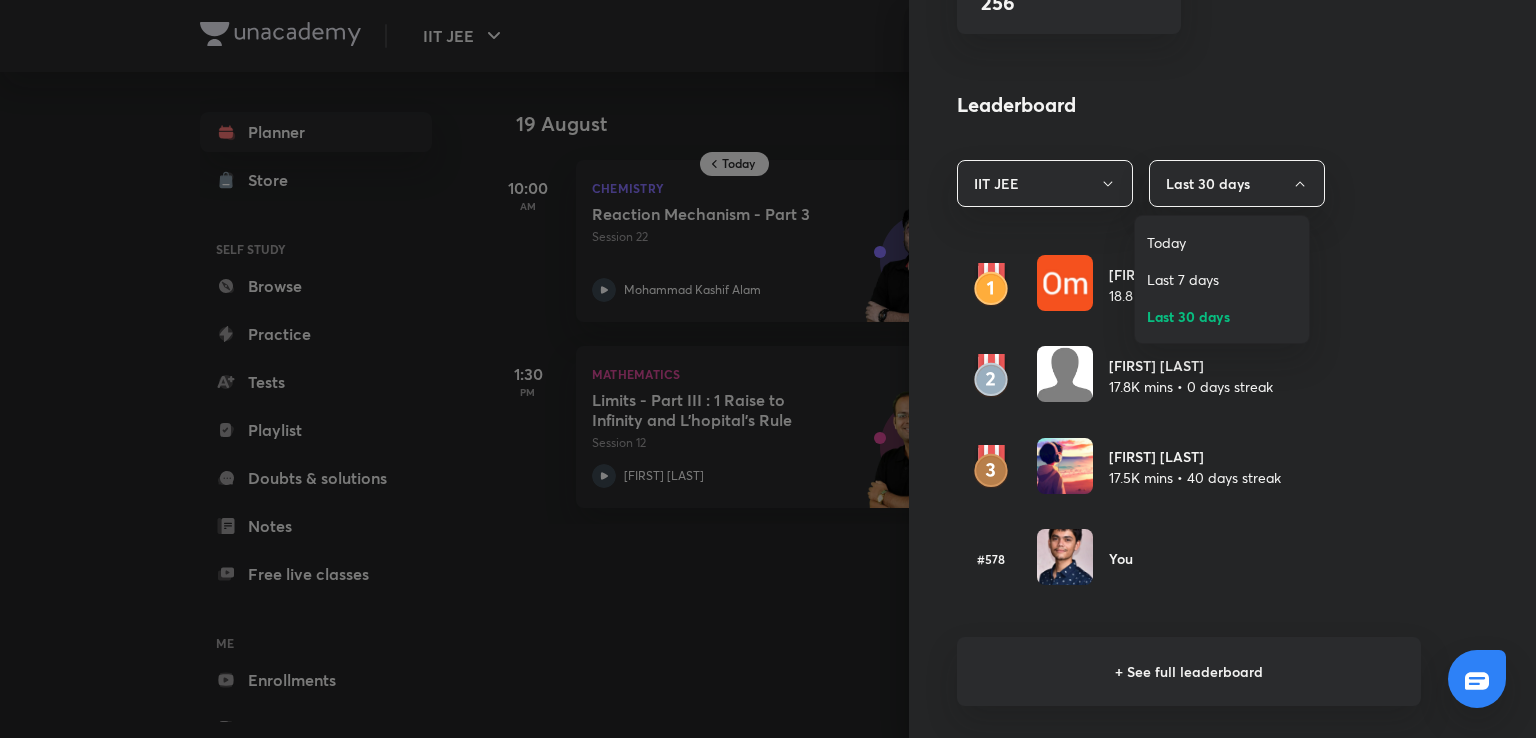 click on "Today" at bounding box center (1222, 242) 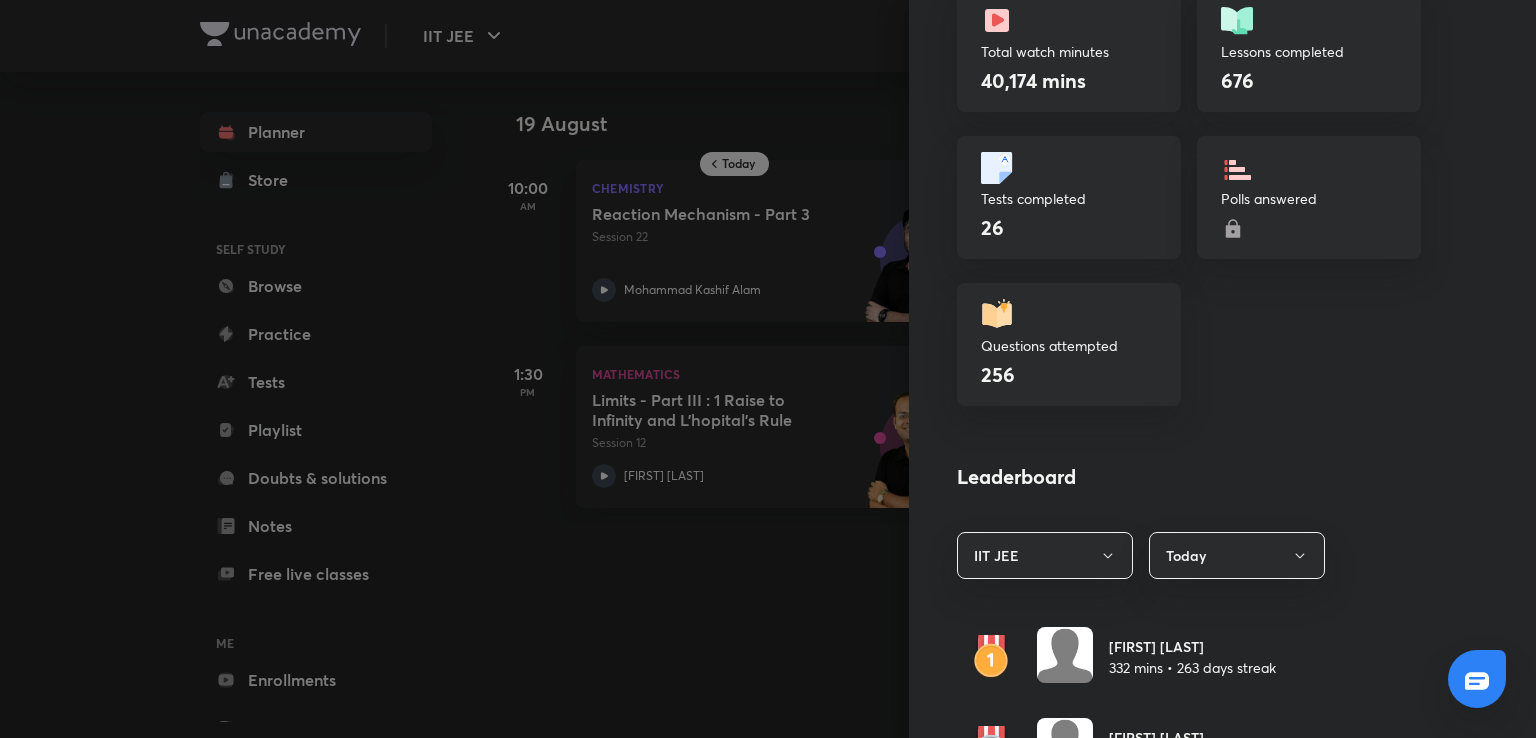 scroll, scrollTop: 784, scrollLeft: 0, axis: vertical 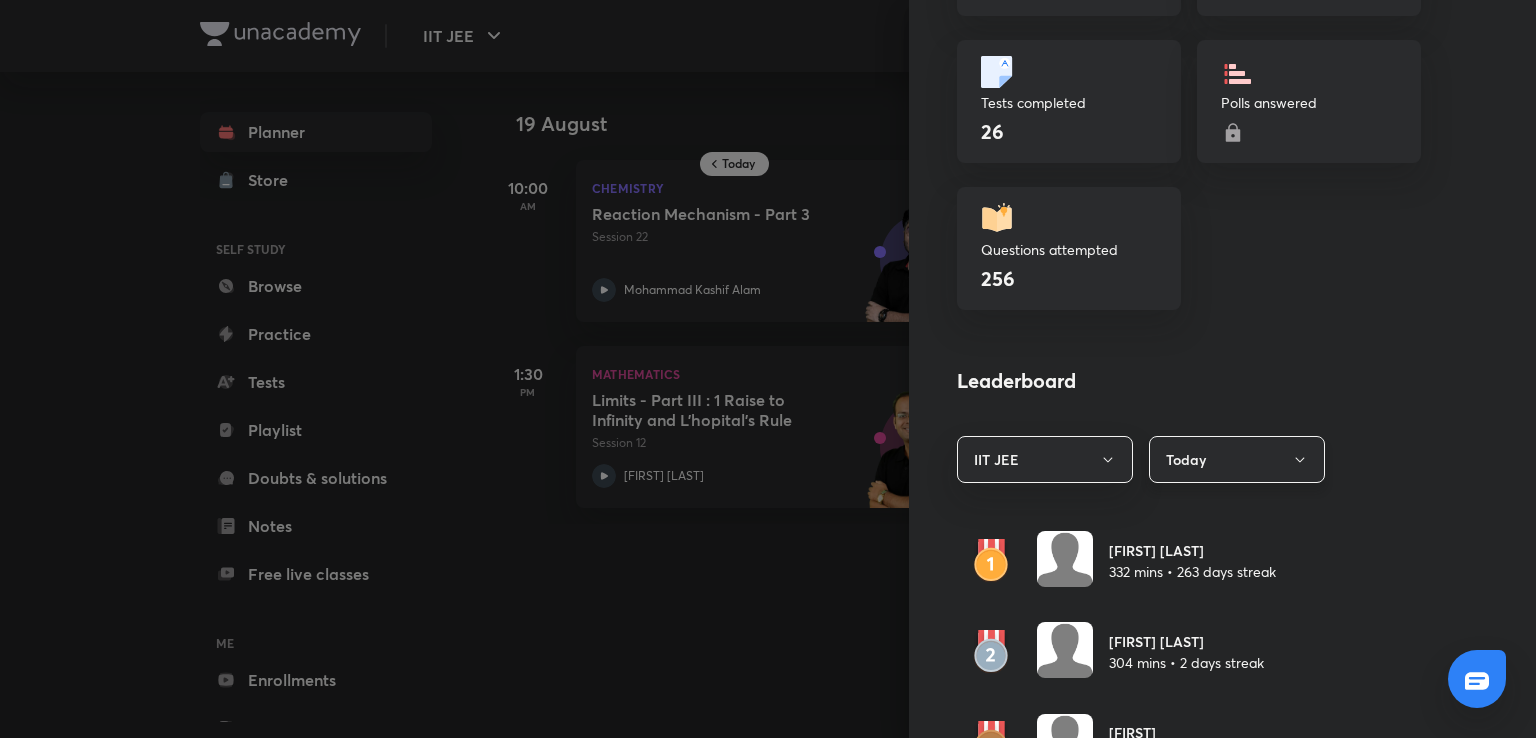 click on "Today" at bounding box center [1237, 459] 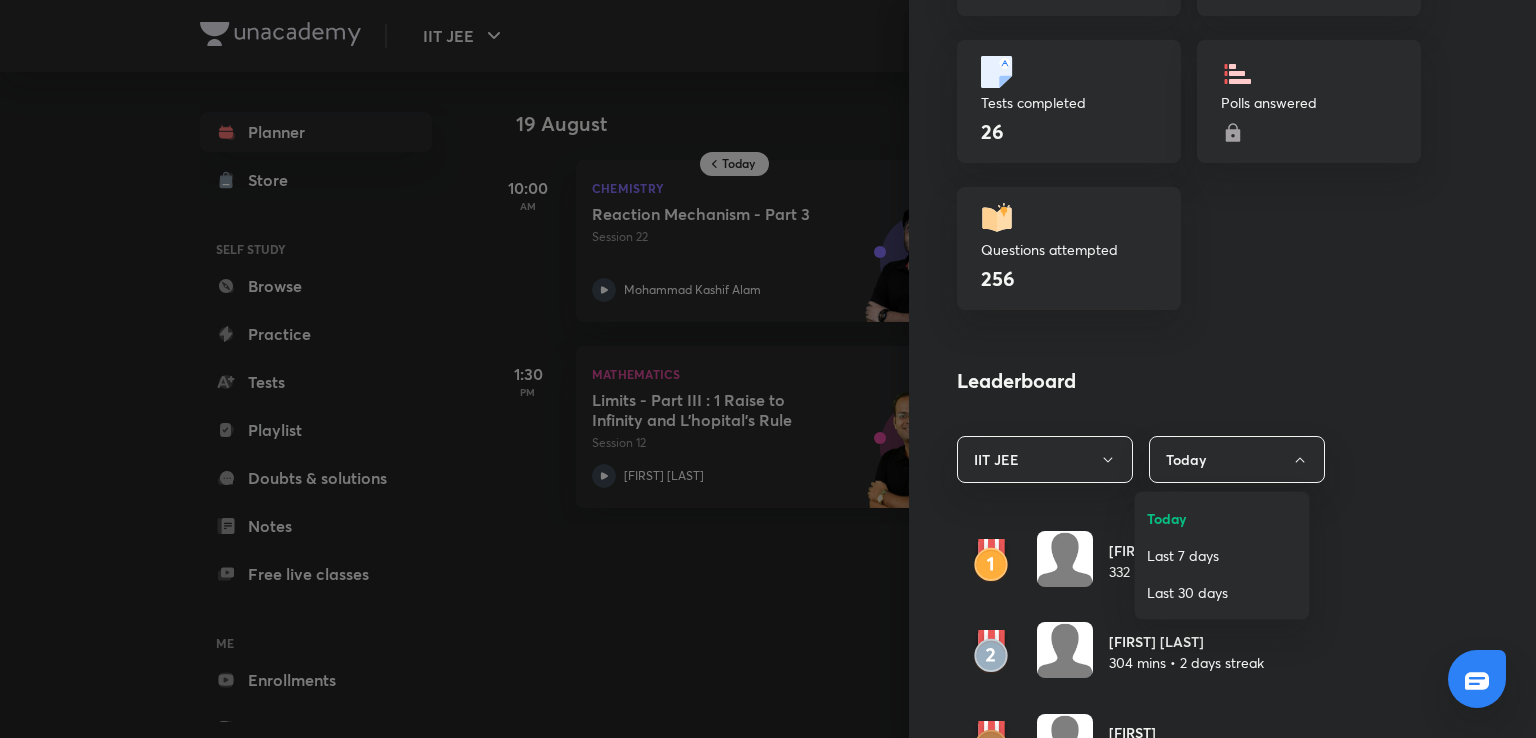 click on "Last 30 days" at bounding box center (1222, 592) 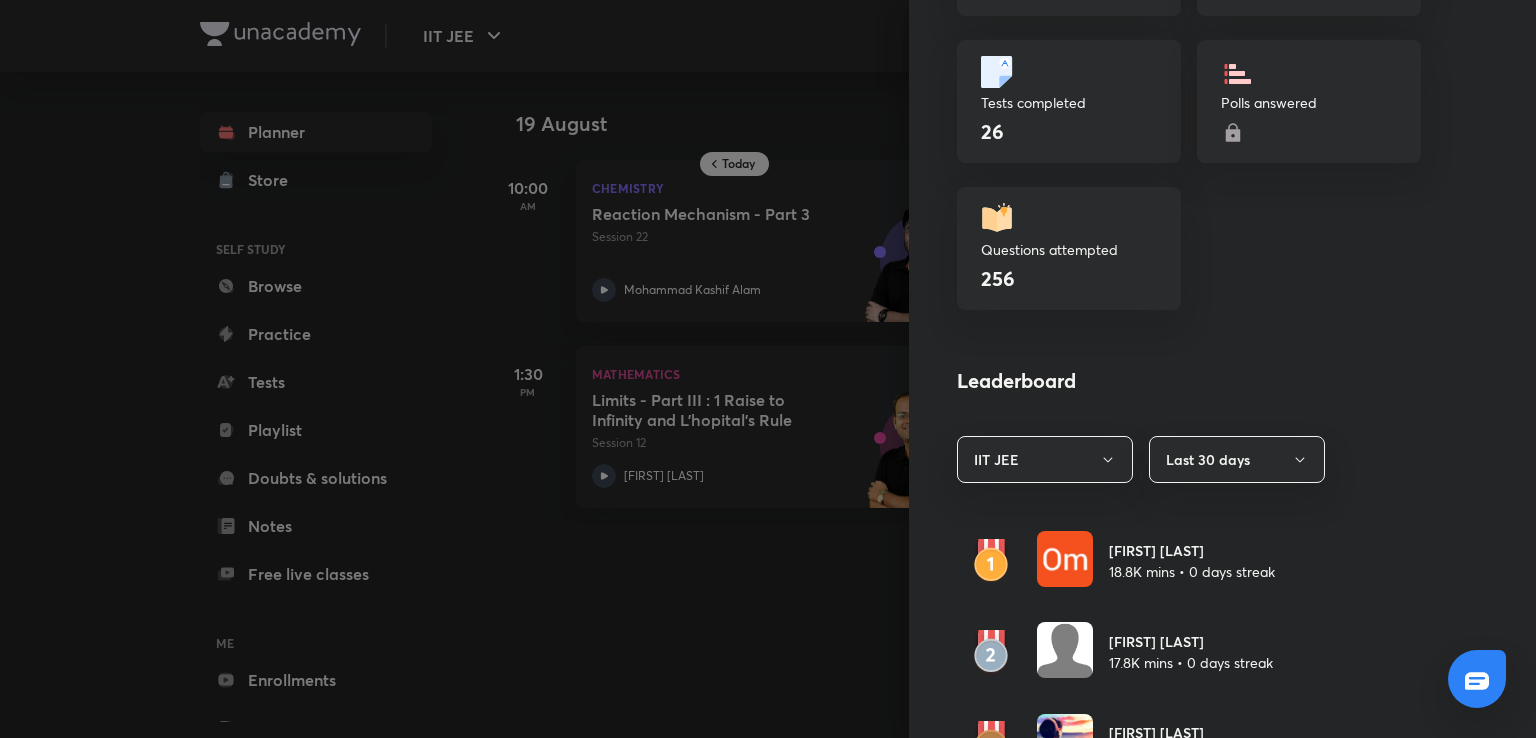 scroll, scrollTop: 908, scrollLeft: 0, axis: vertical 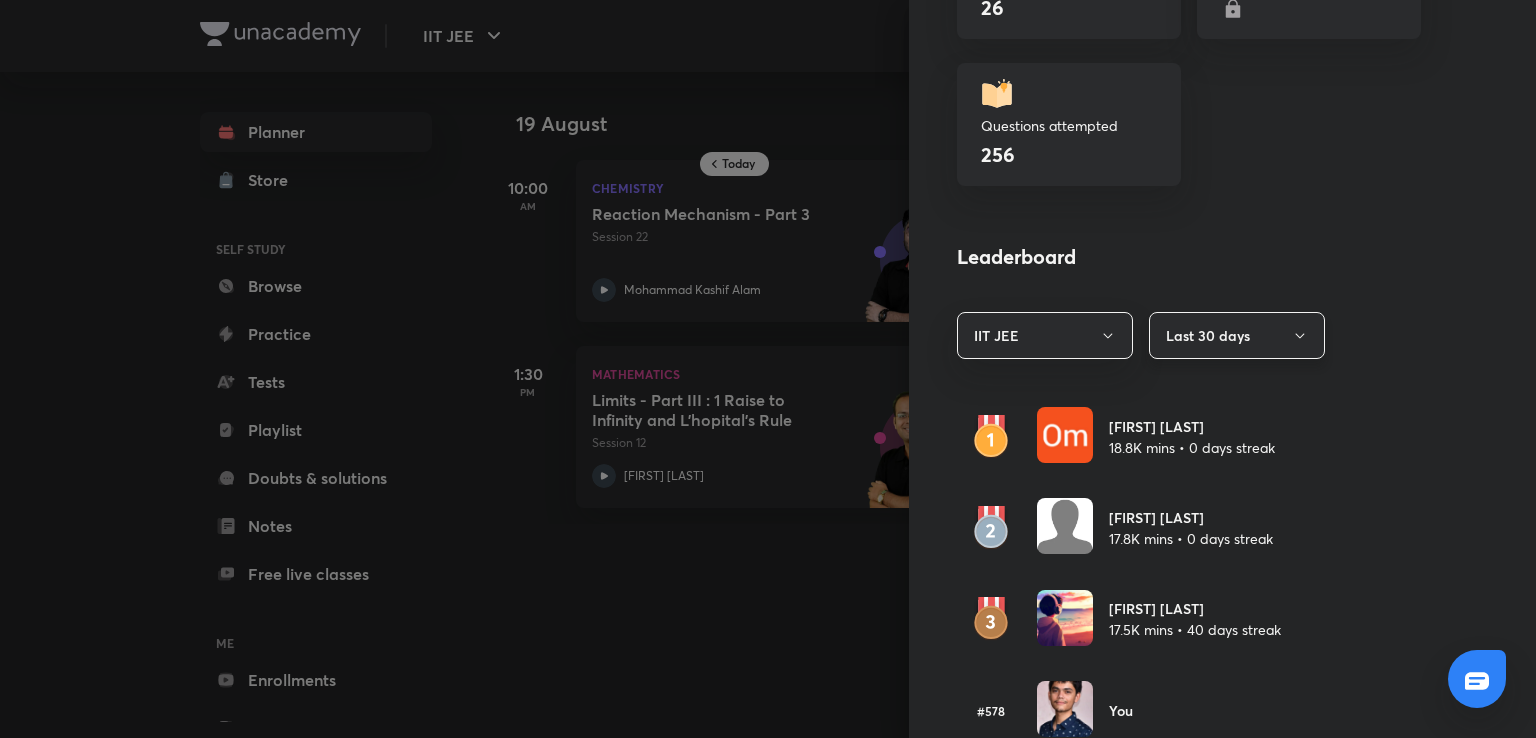 click on "Last 30 days" at bounding box center (1237, 335) 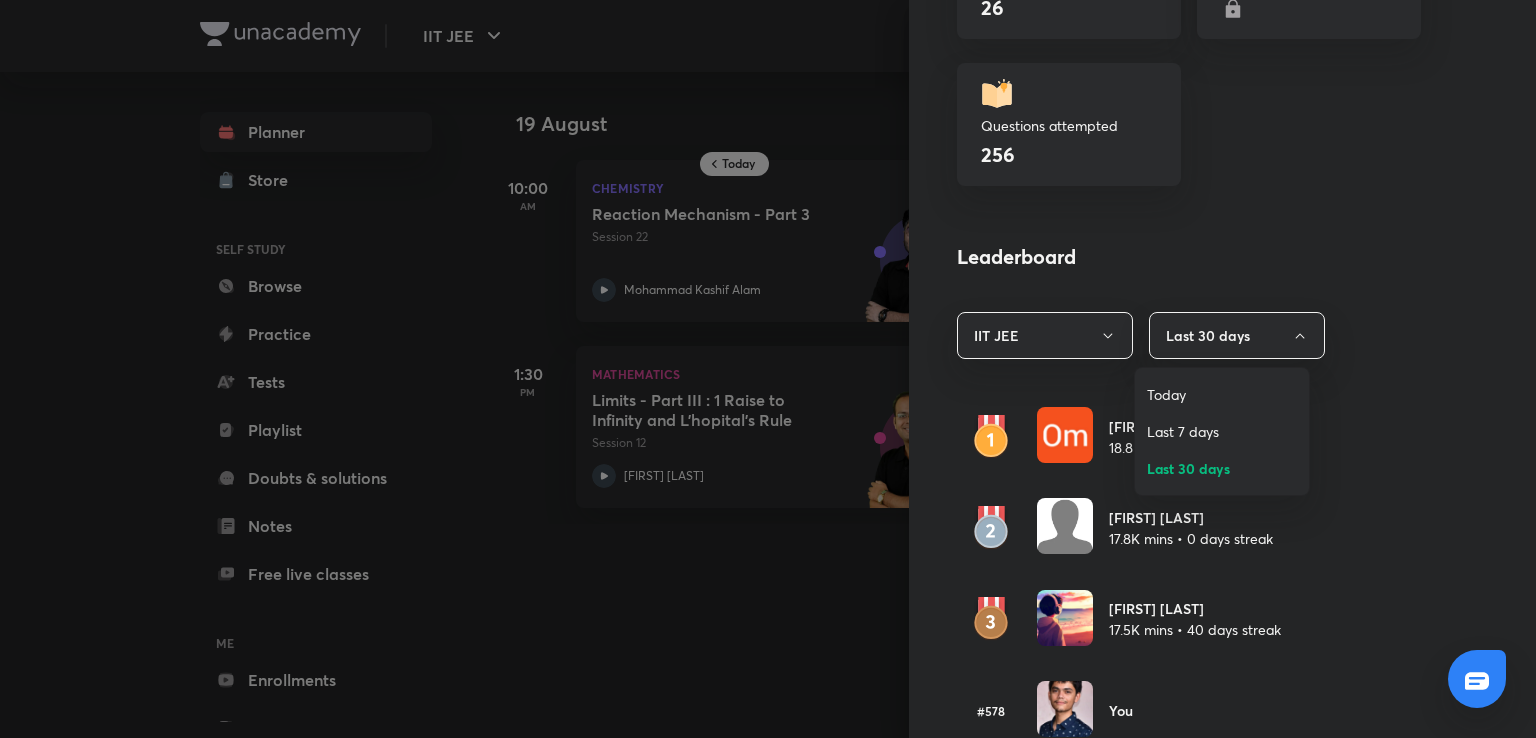 click on "Today" at bounding box center [1222, 394] 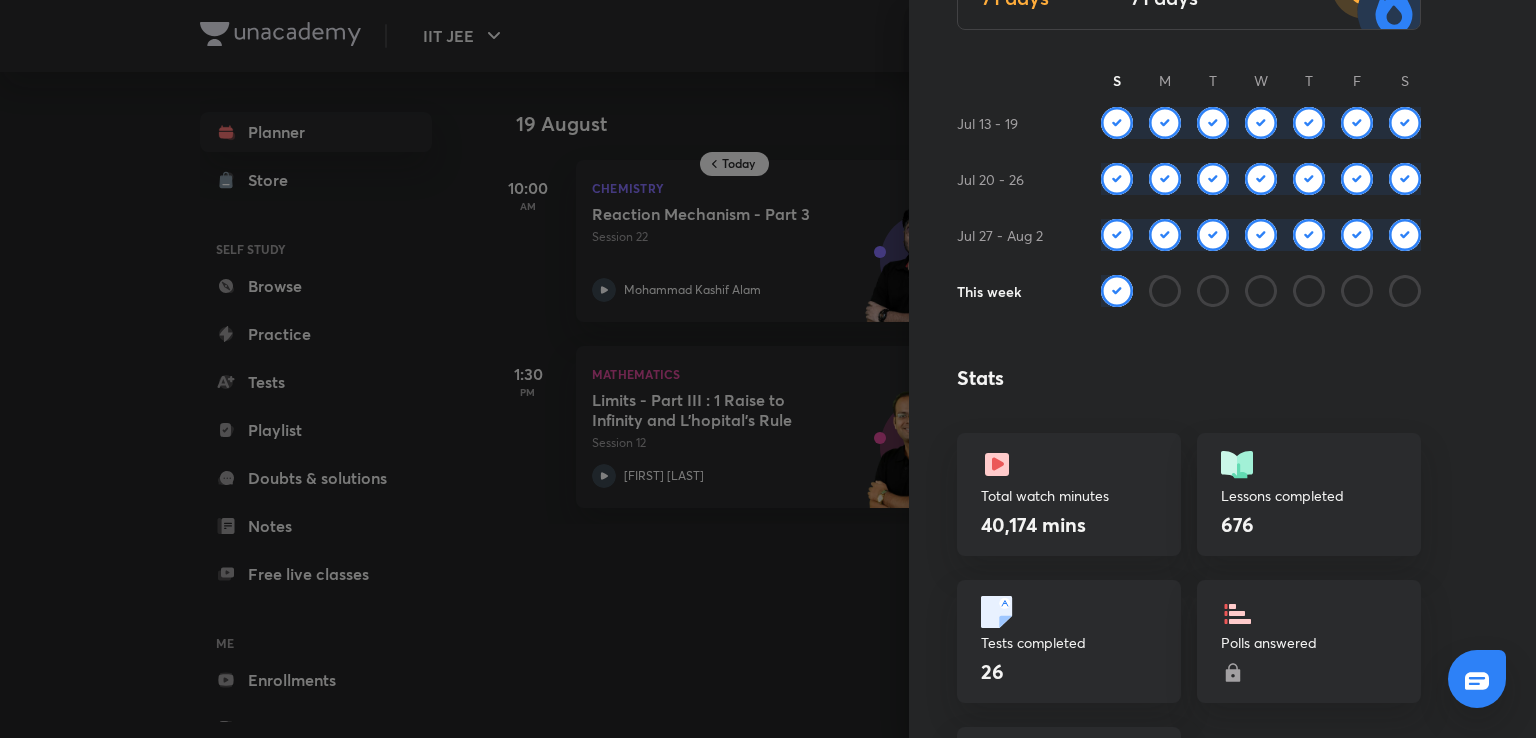 scroll, scrollTop: 255, scrollLeft: 0, axis: vertical 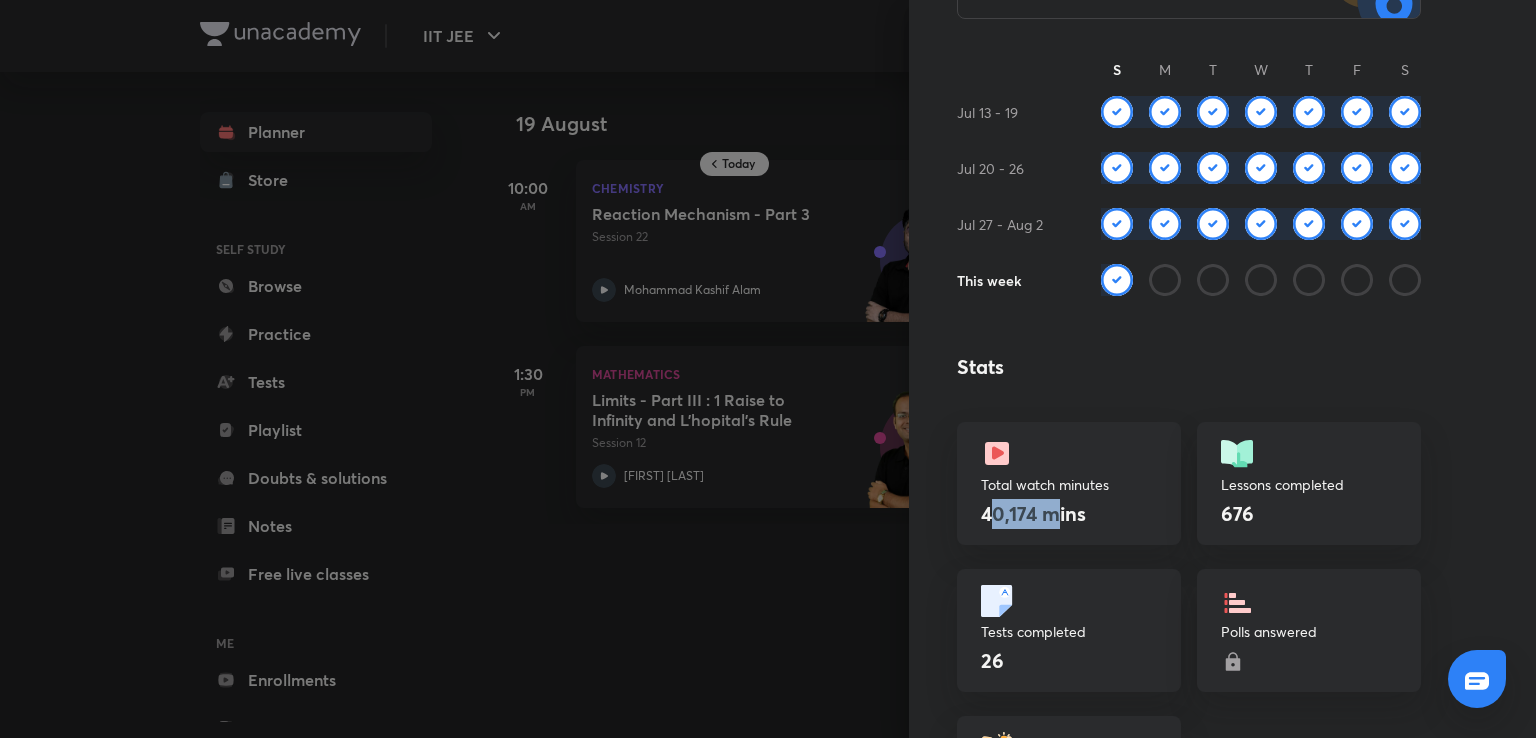 drag, startPoint x: 1039, startPoint y: 521, endPoint x: 972, endPoint y: 515, distance: 67.26812 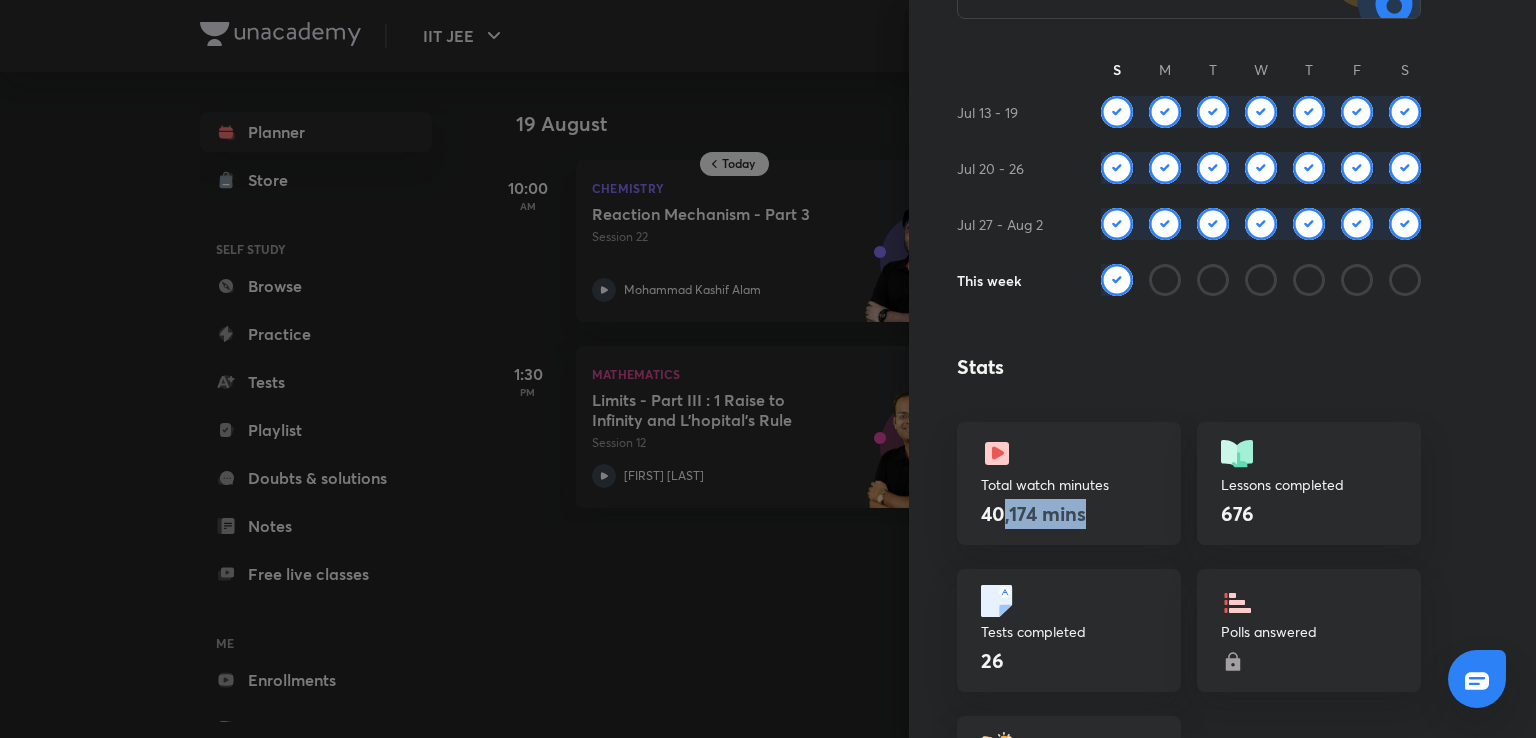 drag, startPoint x: 1030, startPoint y: 508, endPoint x: 1140, endPoint y: 516, distance: 110.29053 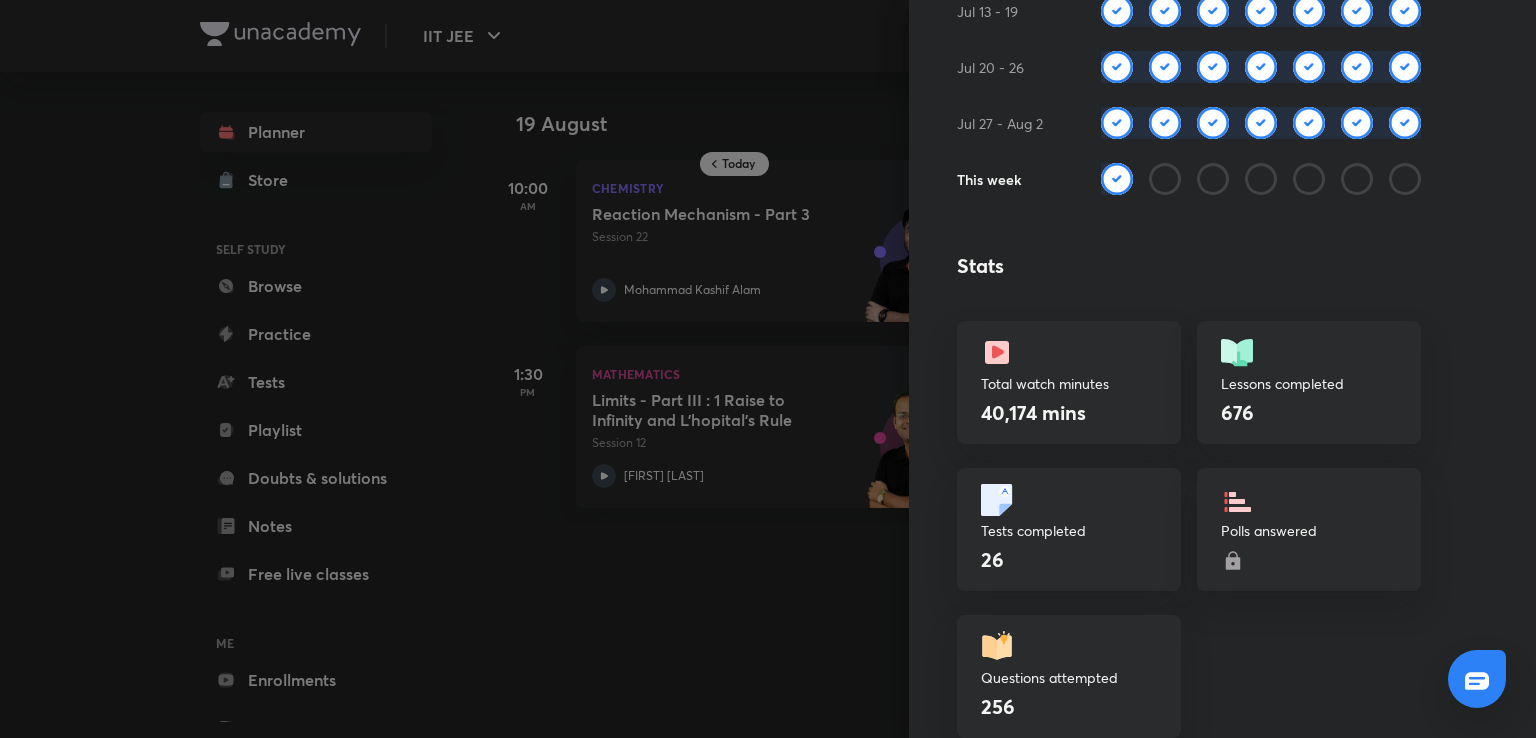 scroll, scrollTop: 358, scrollLeft: 0, axis: vertical 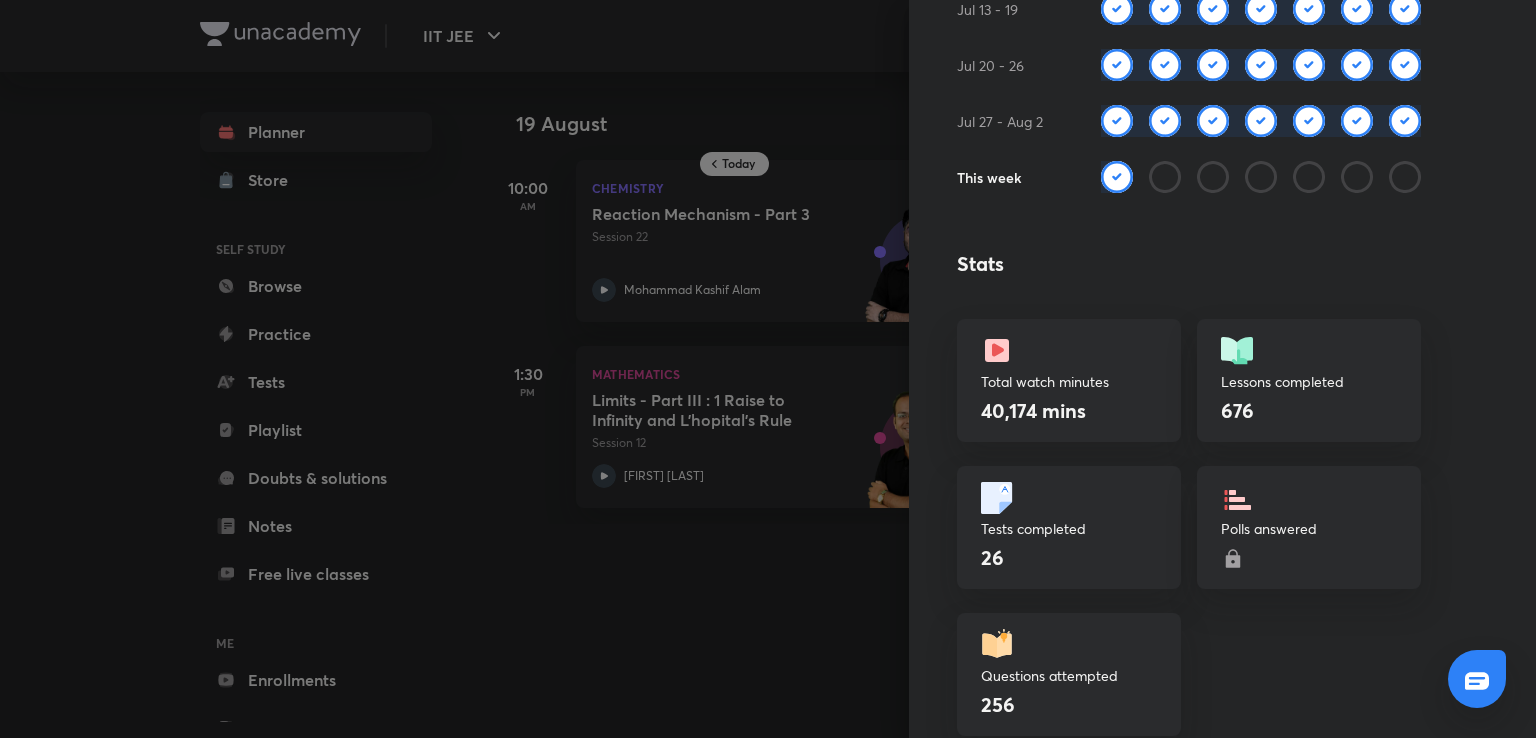 click 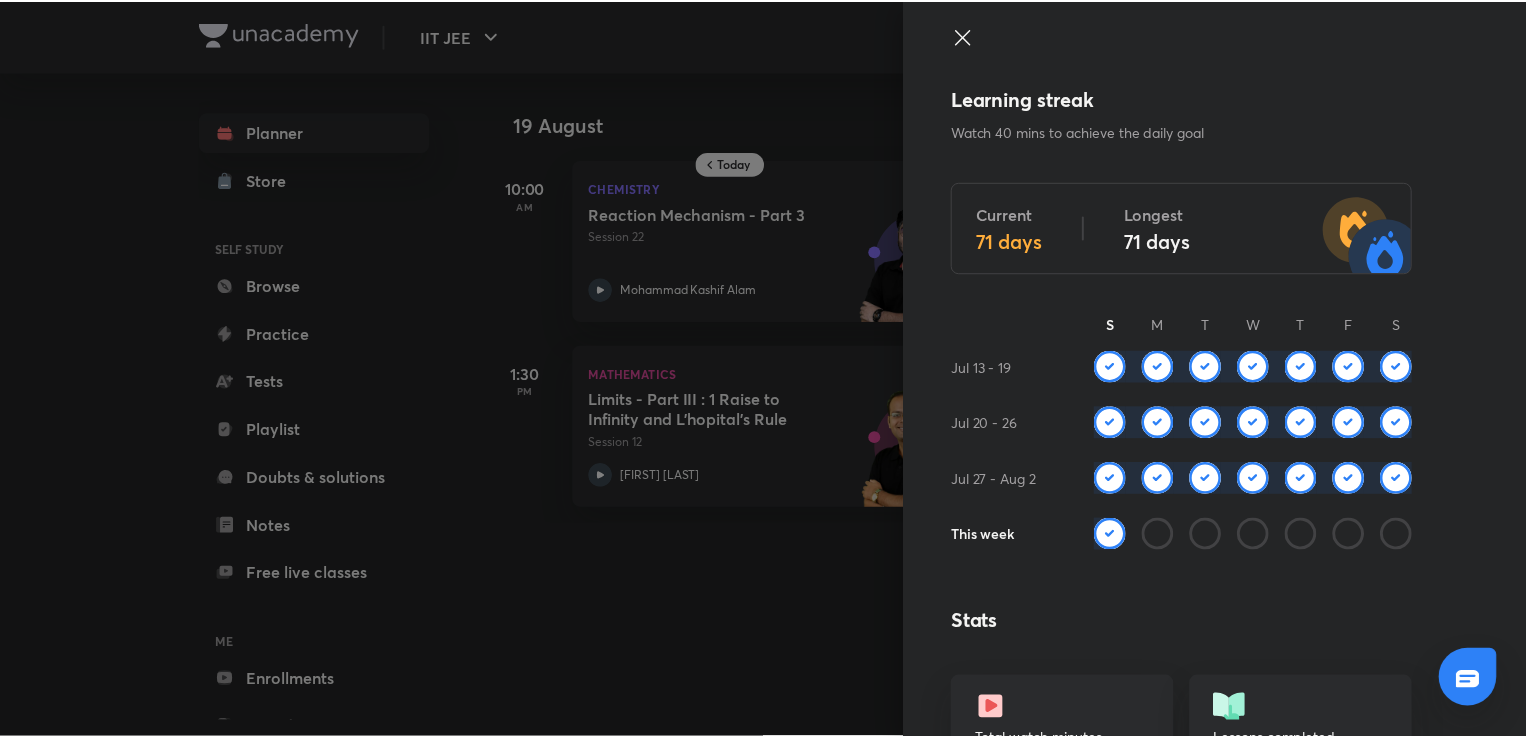 scroll, scrollTop: 0, scrollLeft: 0, axis: both 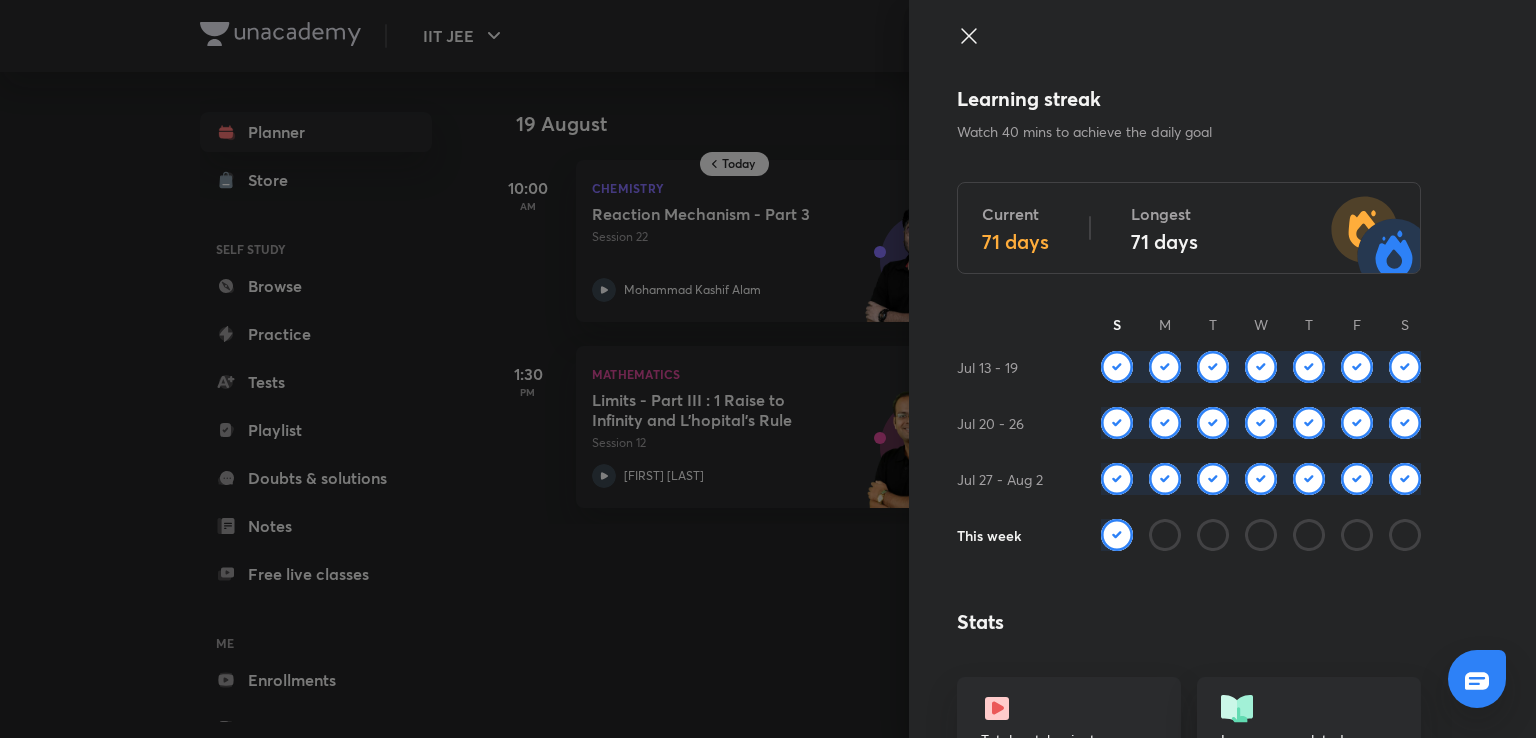 click at bounding box center [768, 369] 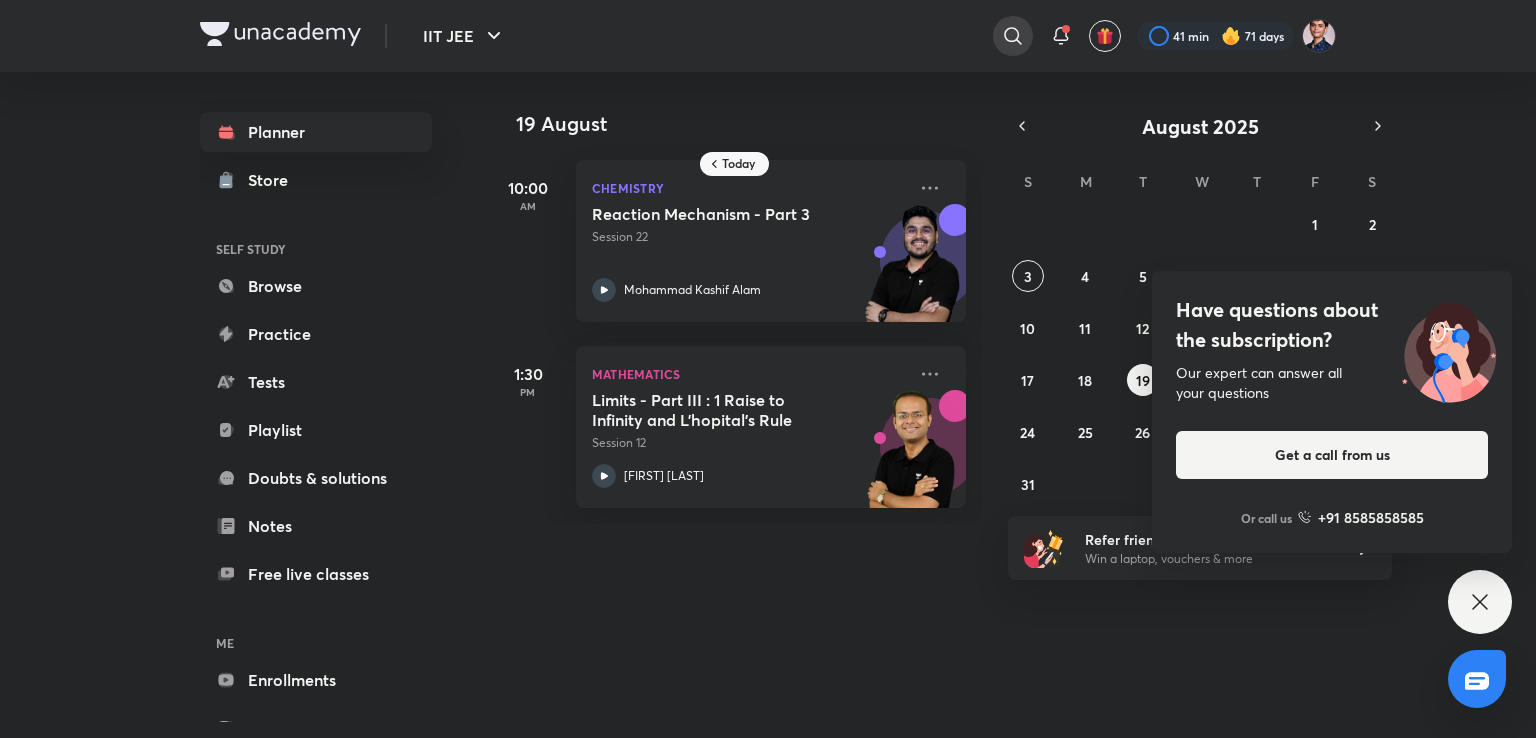 click 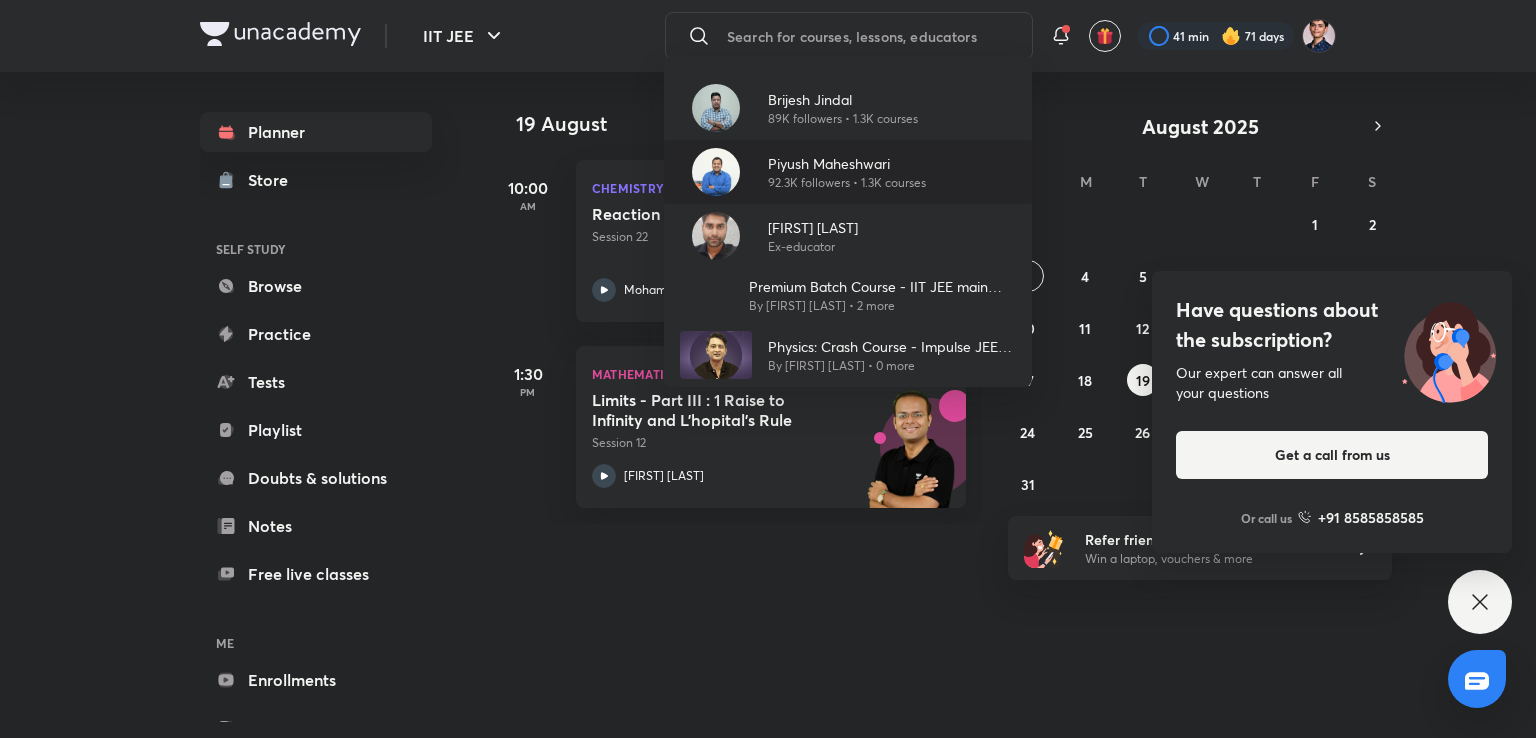click on "Piyush Maheshwari" at bounding box center [847, 163] 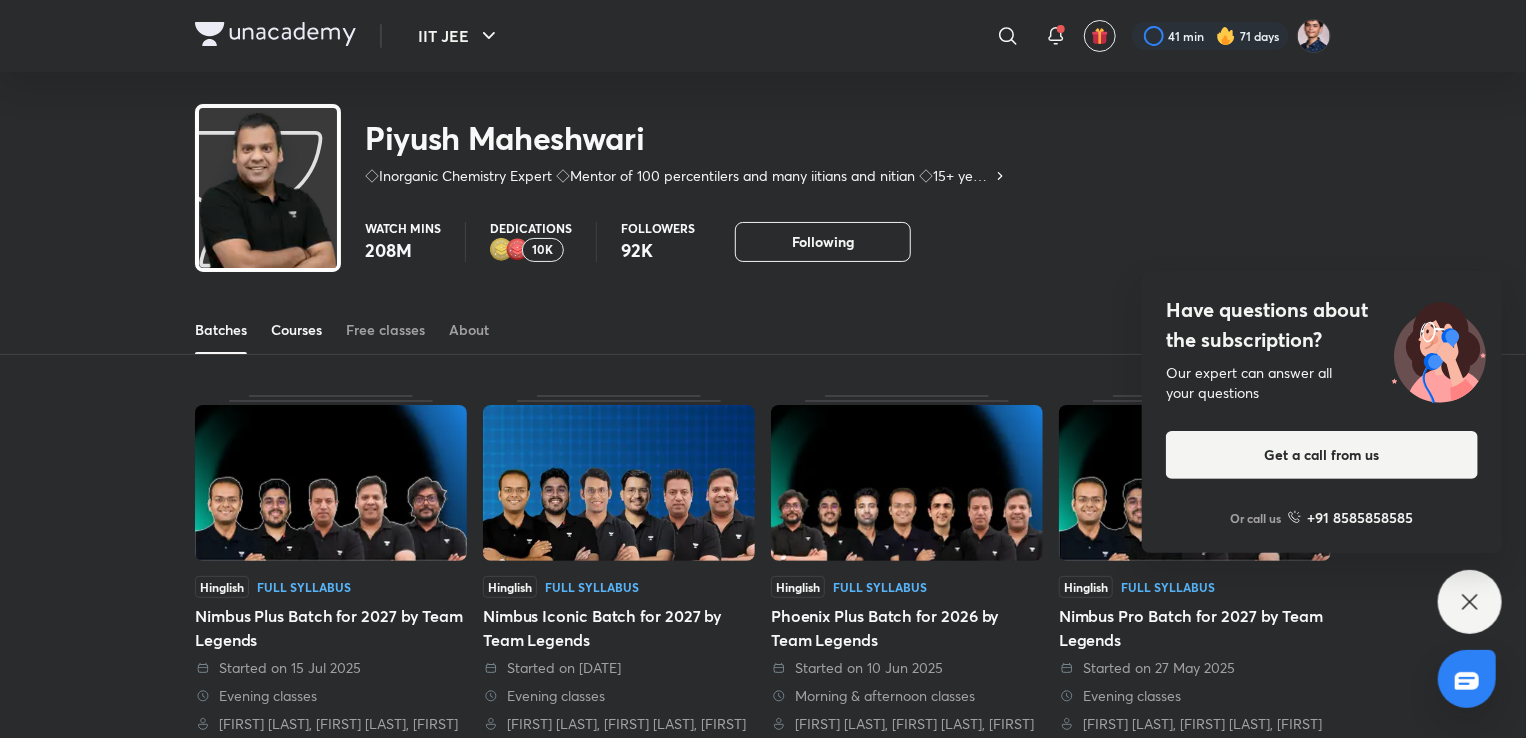 click on "Courses" at bounding box center [296, 330] 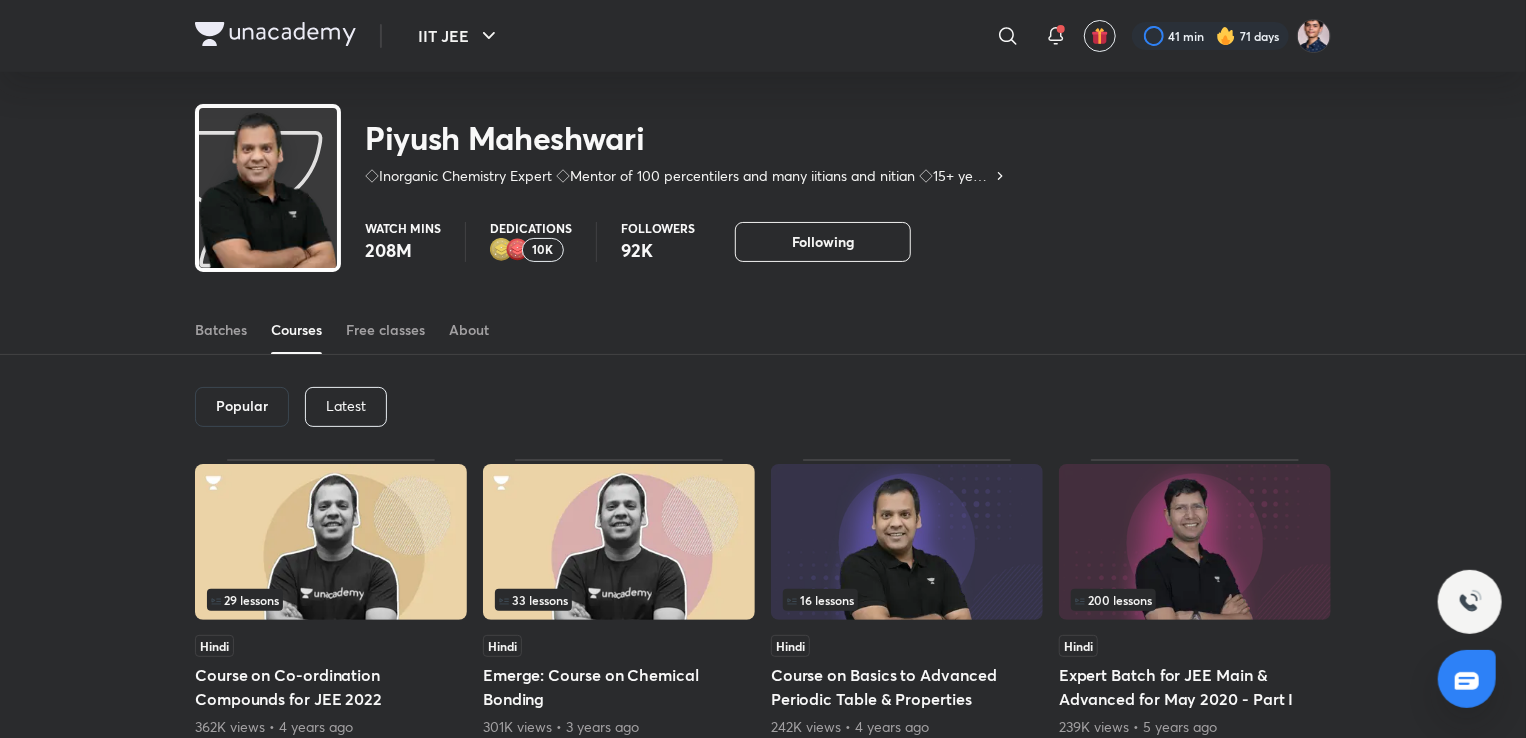 click on "Latest" at bounding box center [346, 407] 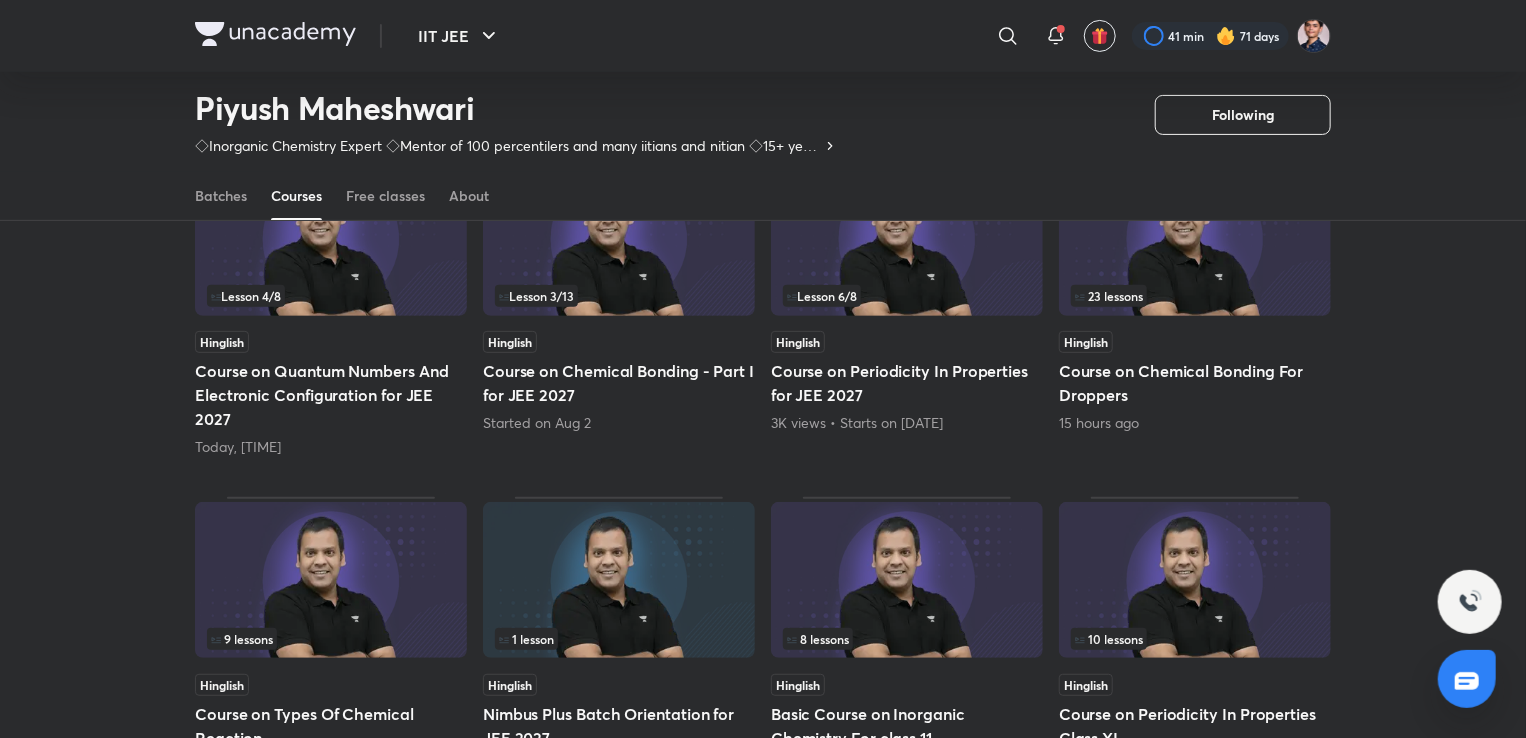 scroll, scrollTop: 244, scrollLeft: 0, axis: vertical 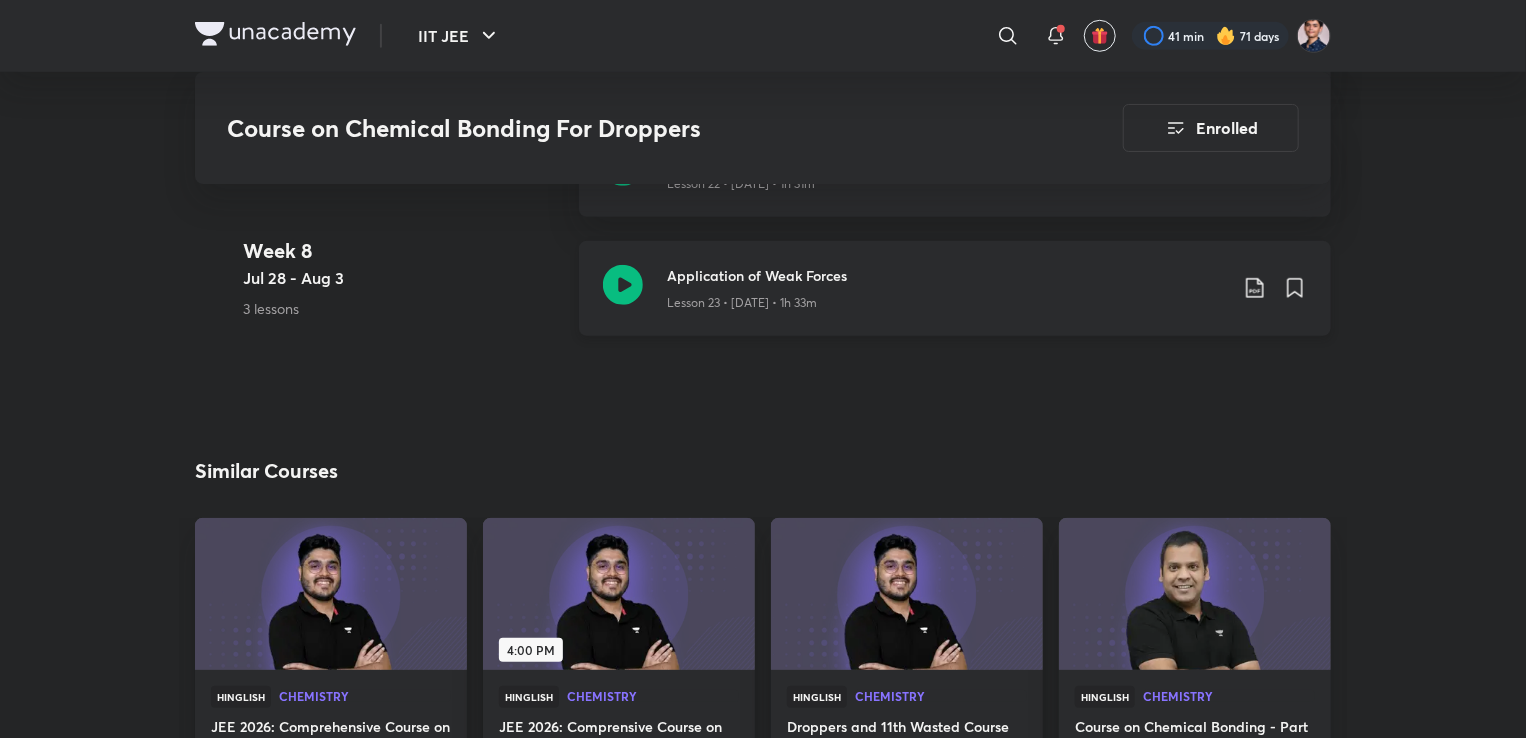 click on "Lesson 23 • [DATE] • 1h 33m" at bounding box center [742, -3298] 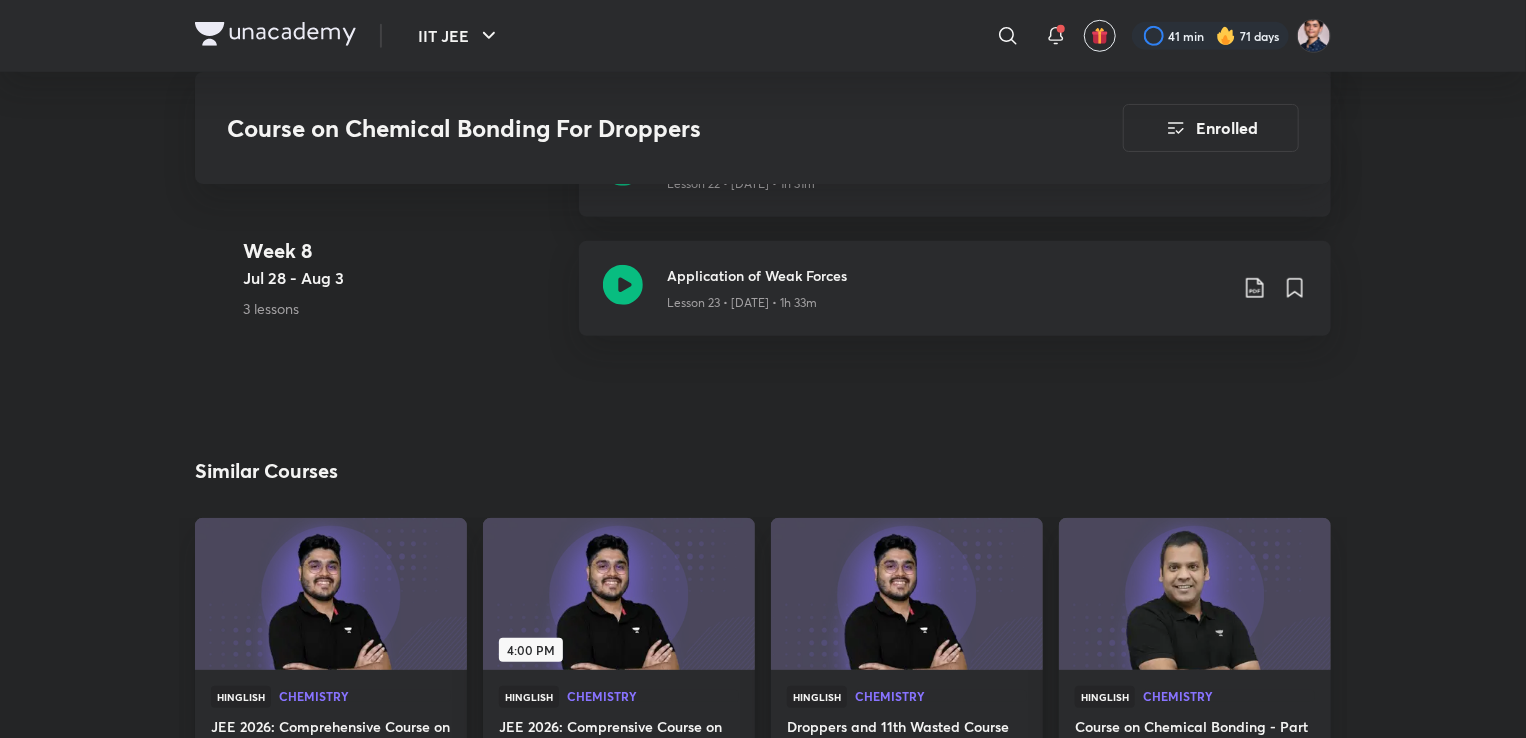 scroll, scrollTop: 244, scrollLeft: 0, axis: vertical 